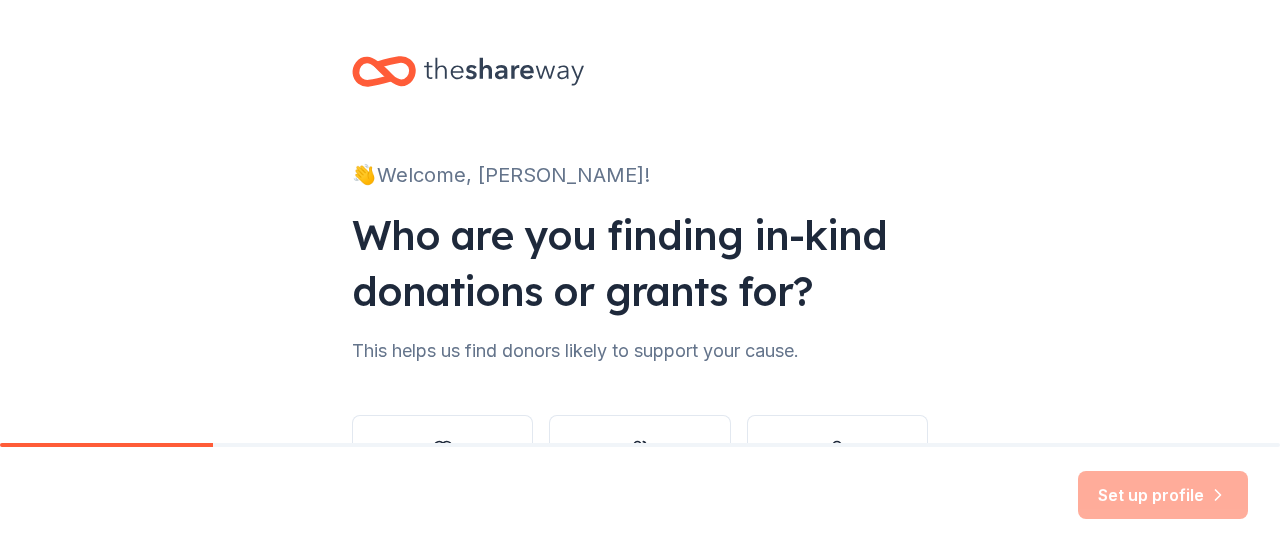 scroll, scrollTop: 0, scrollLeft: 0, axis: both 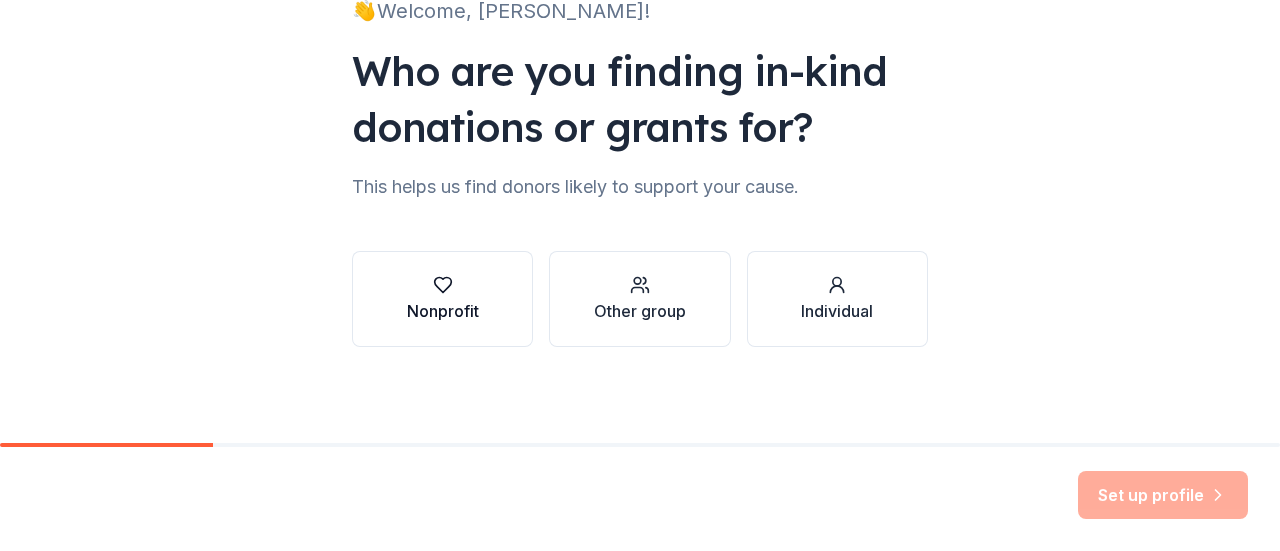 click on "Nonprofit" at bounding box center [443, 311] 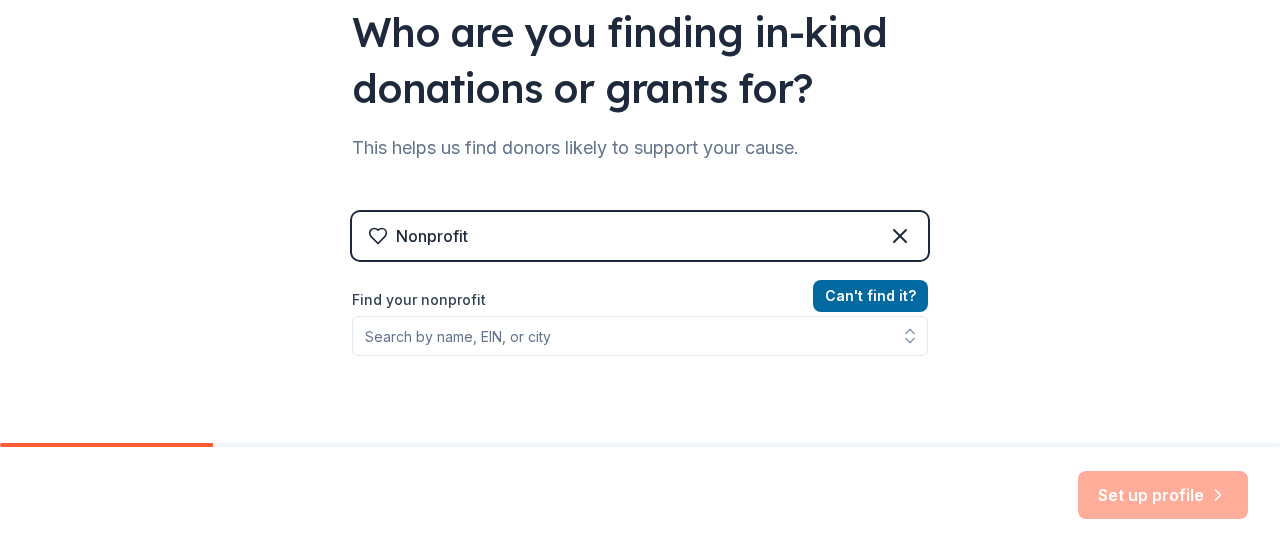 scroll, scrollTop: 264, scrollLeft: 0, axis: vertical 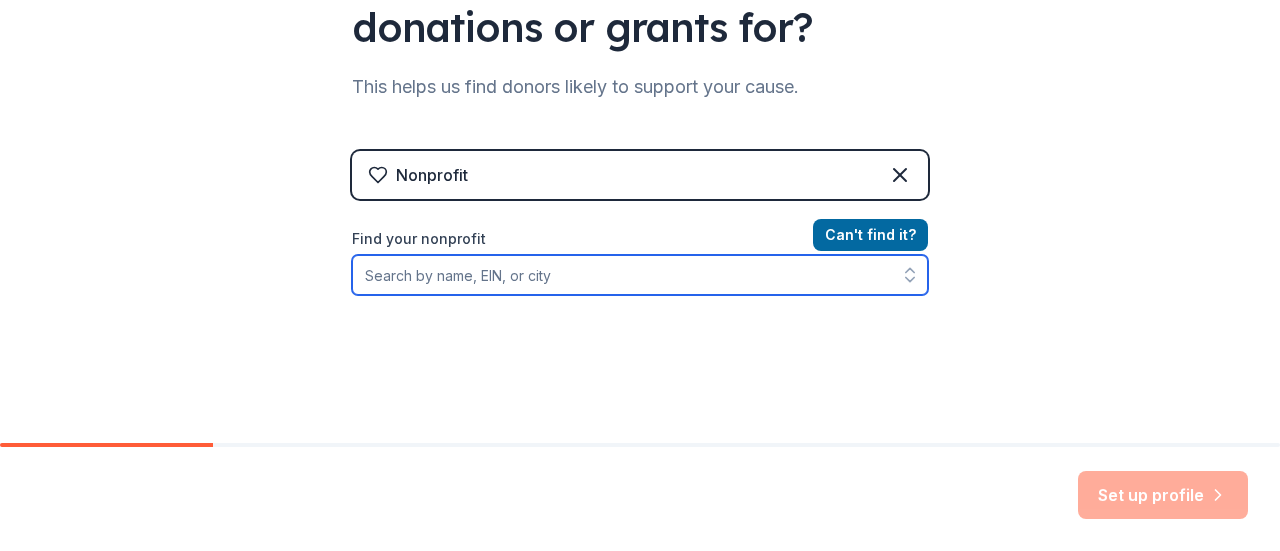 click on "Find your nonprofit" at bounding box center (640, 275) 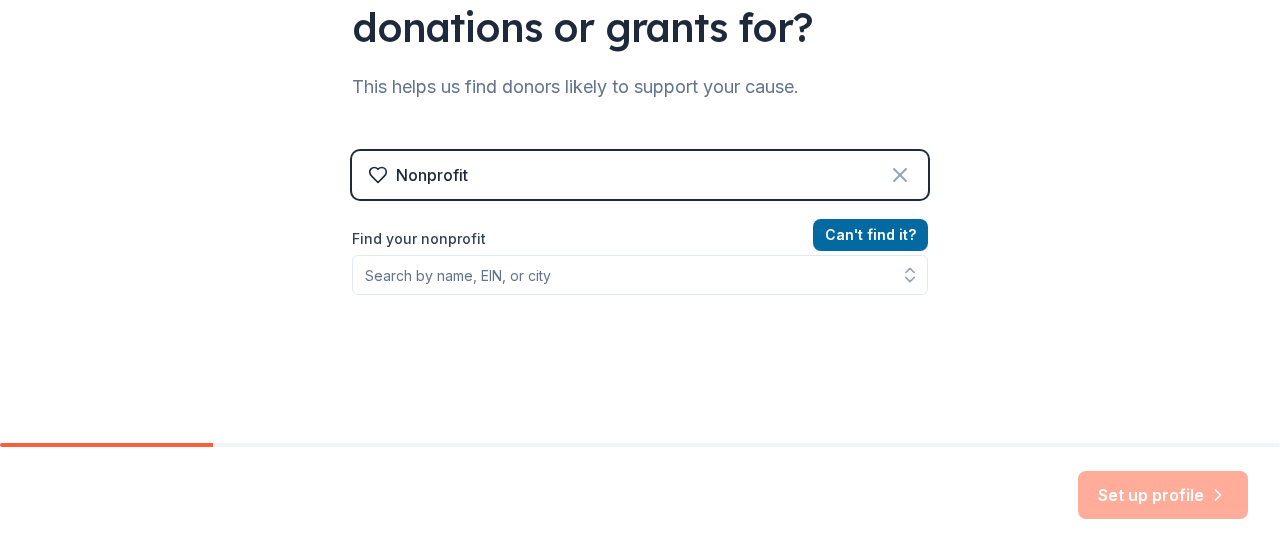 click 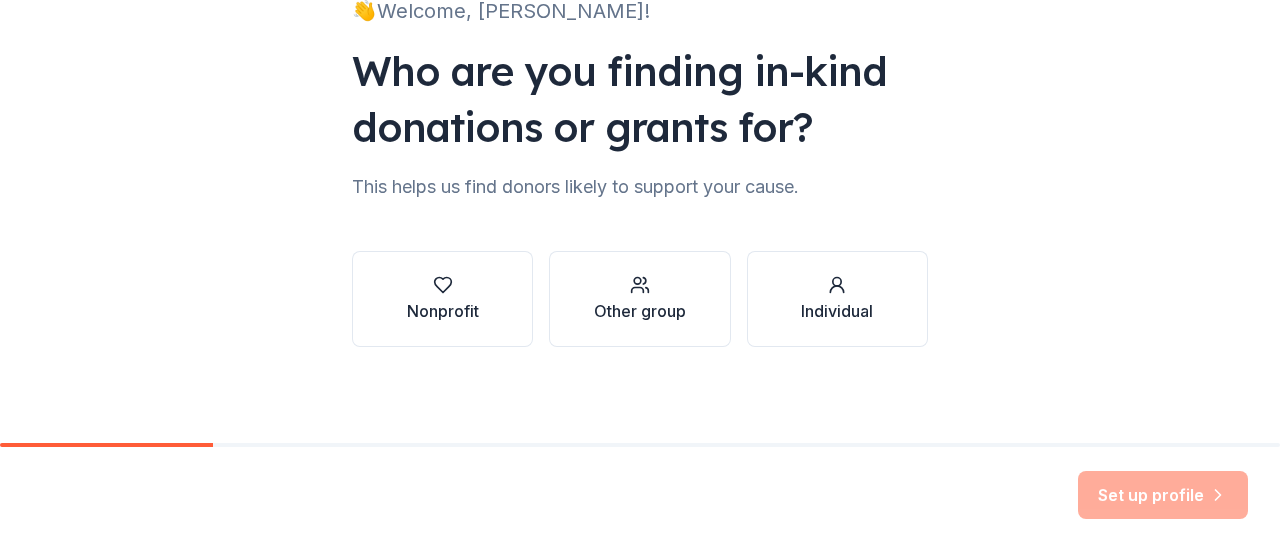 scroll, scrollTop: 164, scrollLeft: 0, axis: vertical 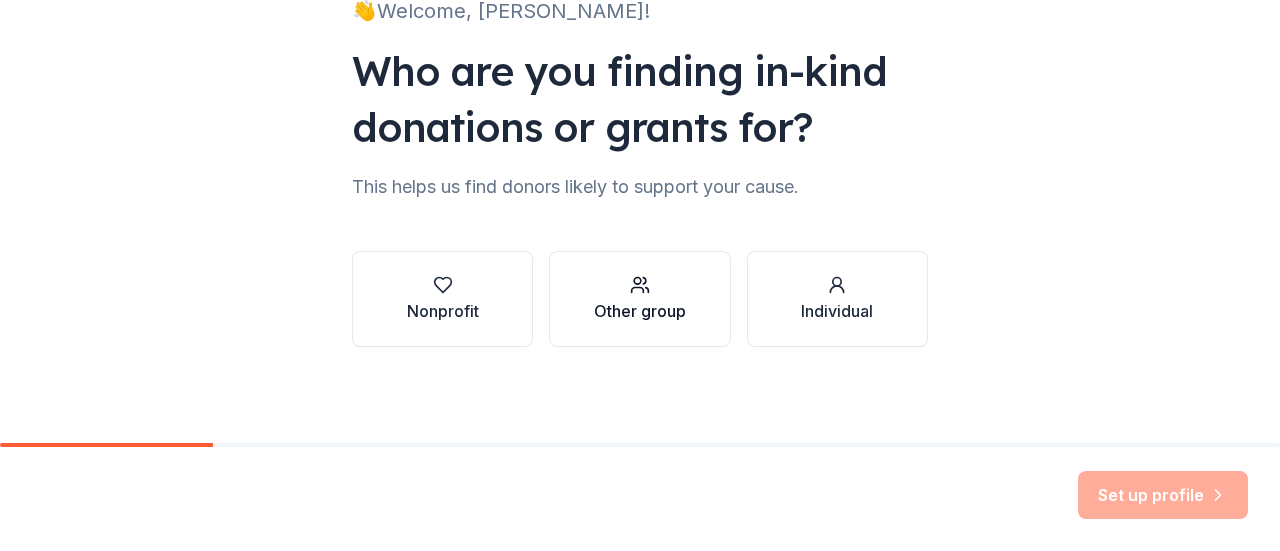 click on "Other group" at bounding box center [640, 311] 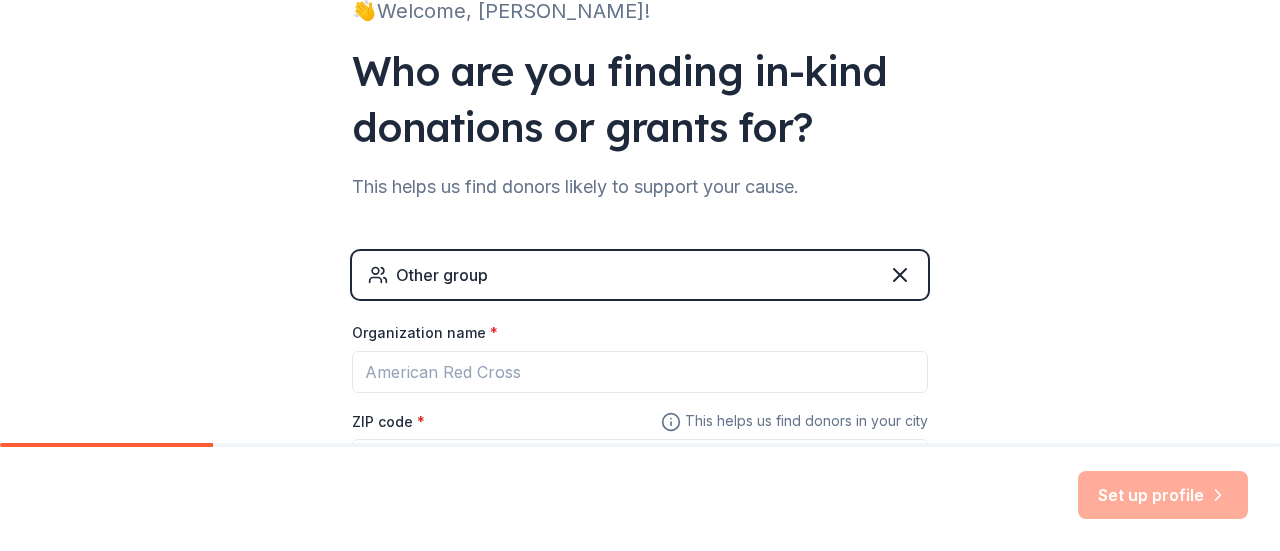 click on "Other group" at bounding box center (640, 275) 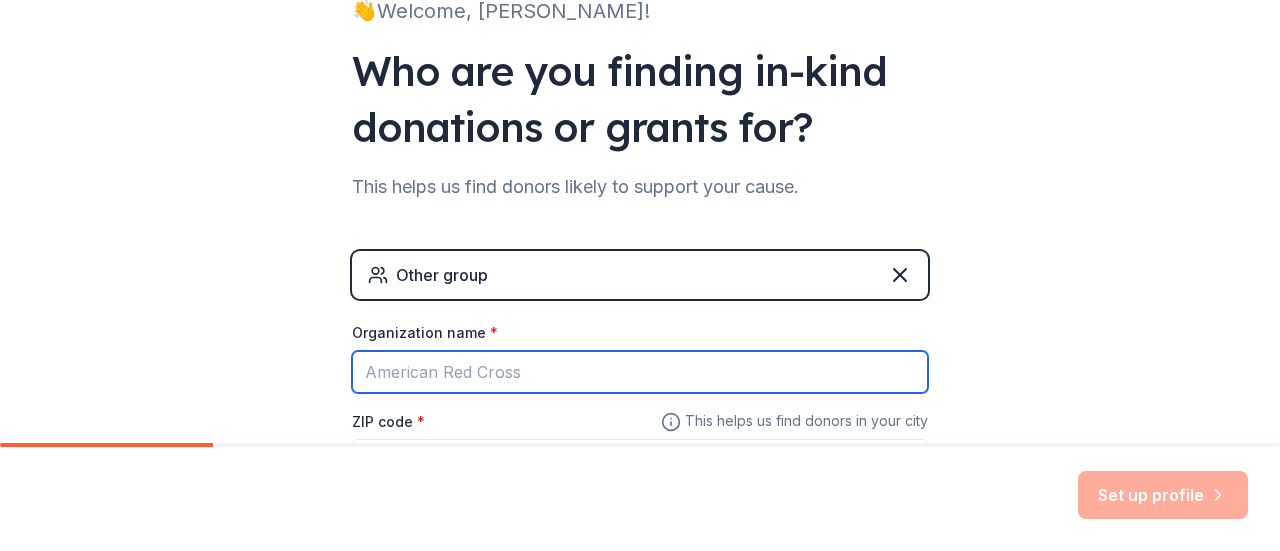 click on "Organization name *" at bounding box center (640, 372) 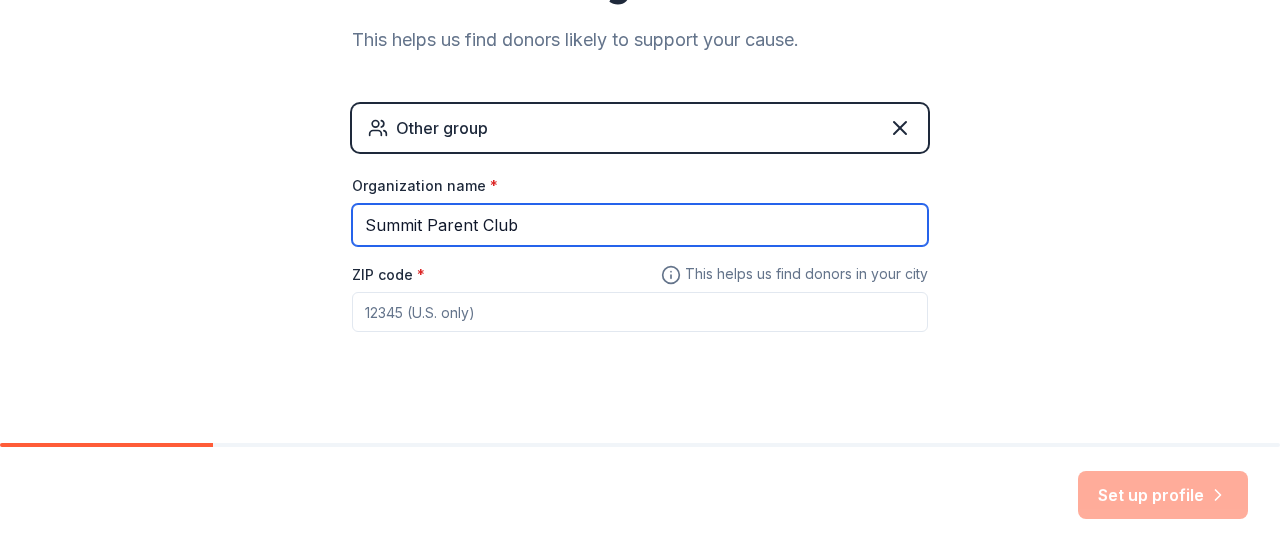 scroll, scrollTop: 334, scrollLeft: 0, axis: vertical 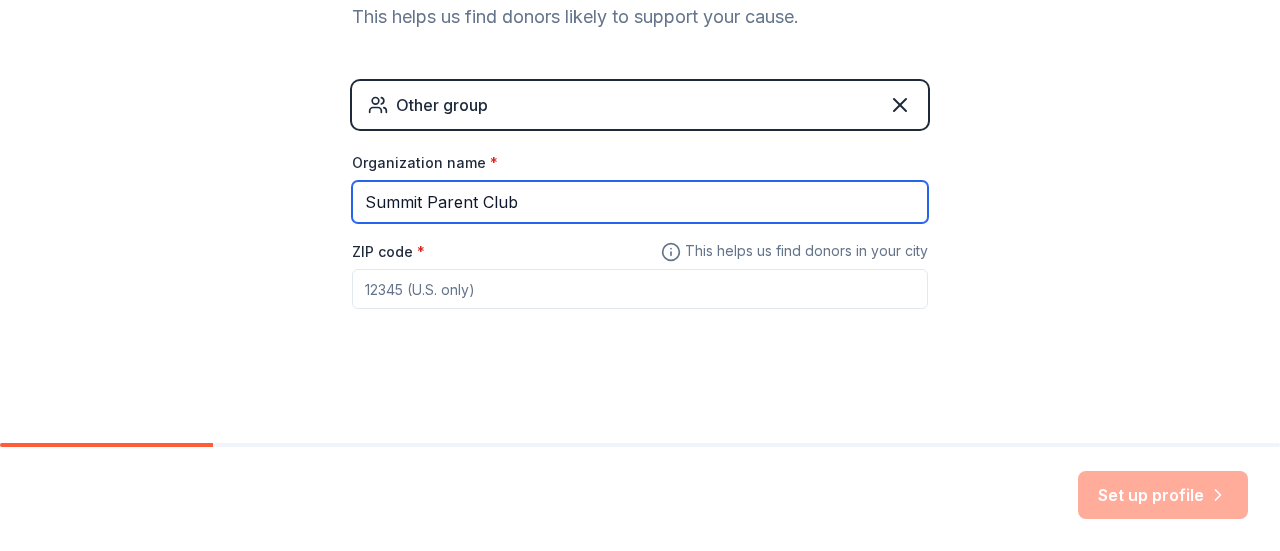 type on "Summit Parent Club" 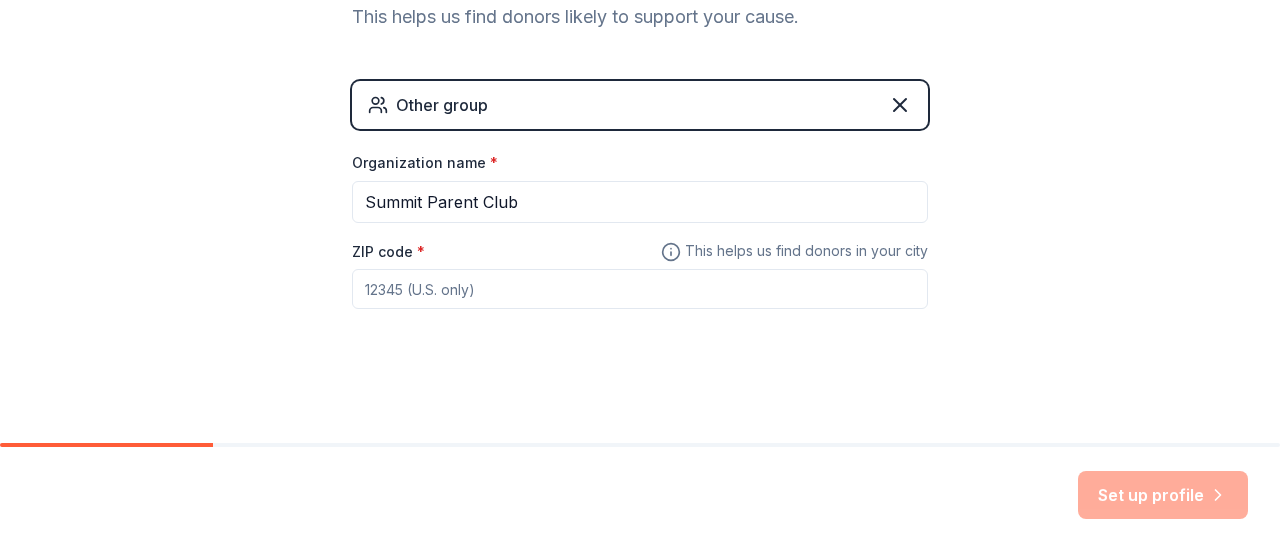 click on "ZIP code *" at bounding box center (640, 289) 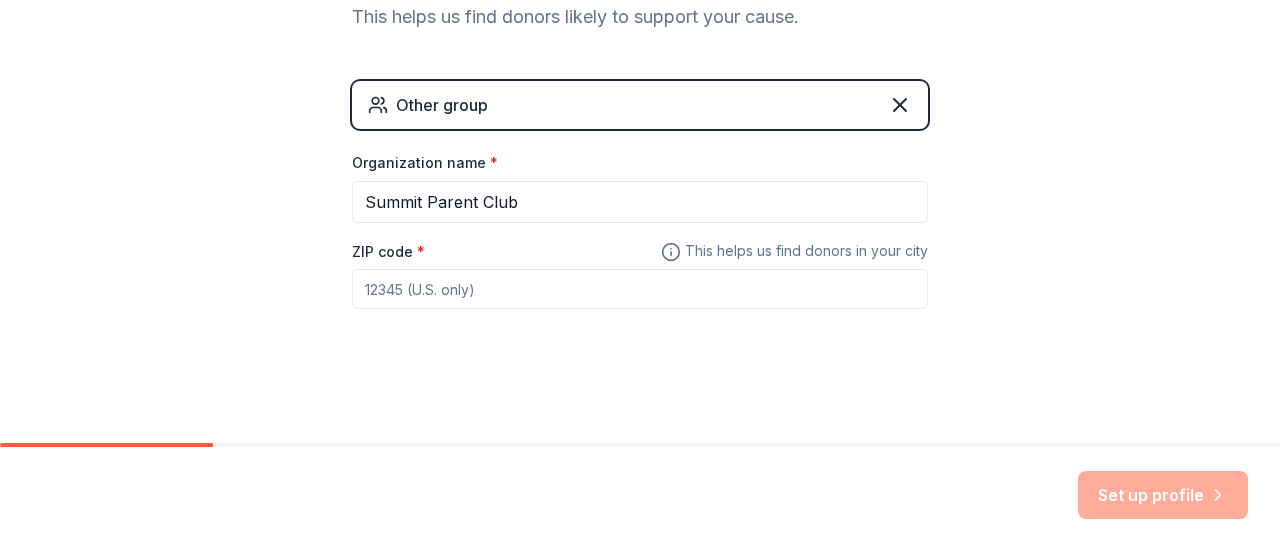type on "73013" 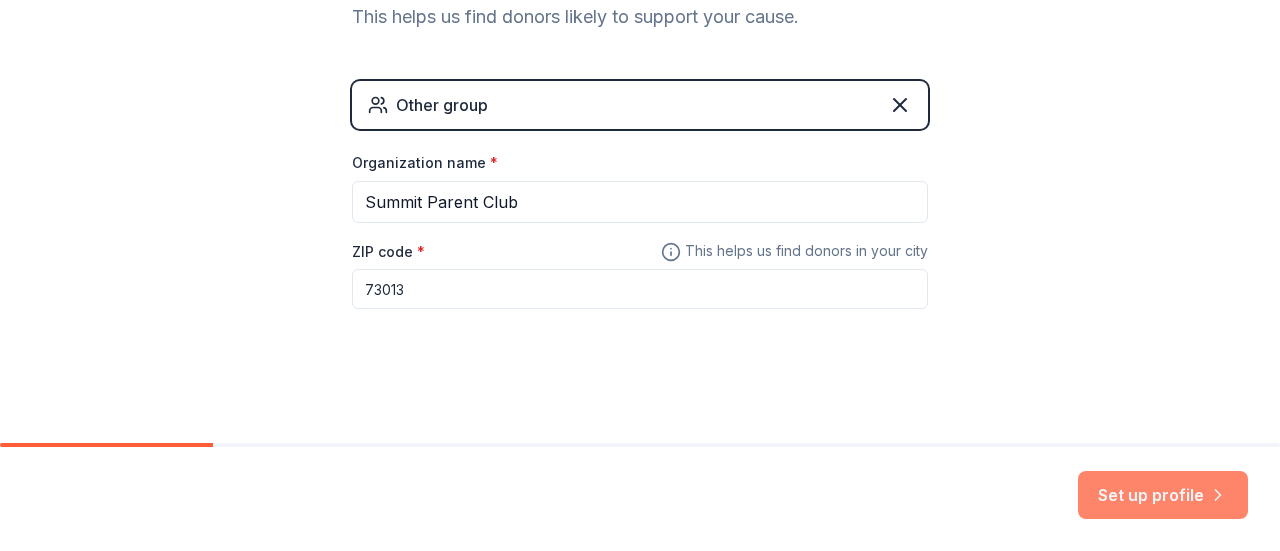 click on "Set up profile" at bounding box center (1163, 495) 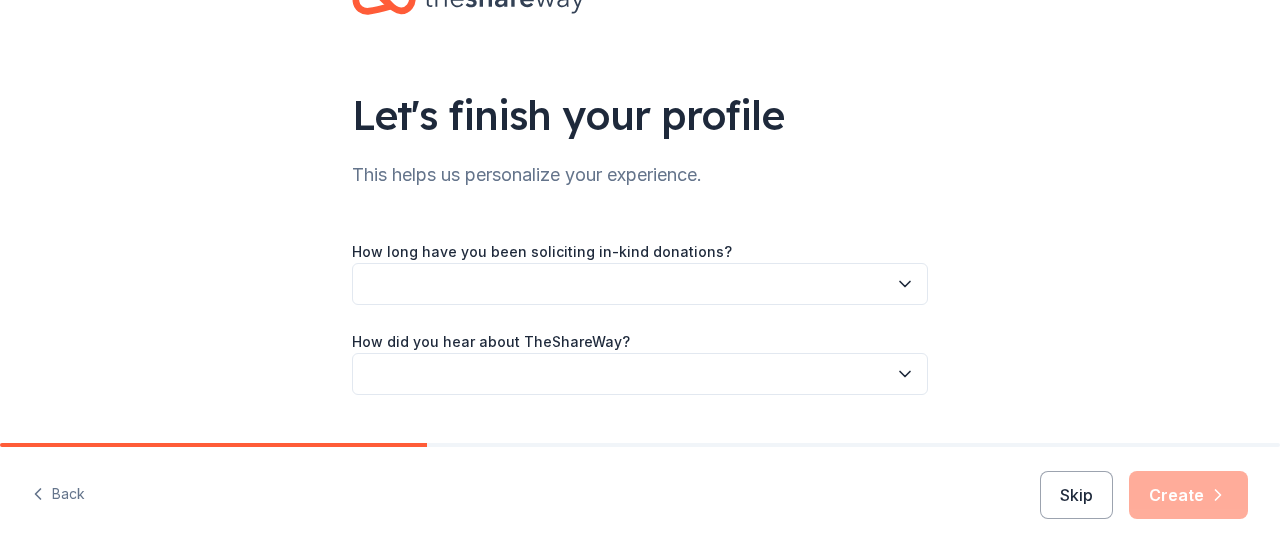 scroll, scrollTop: 100, scrollLeft: 0, axis: vertical 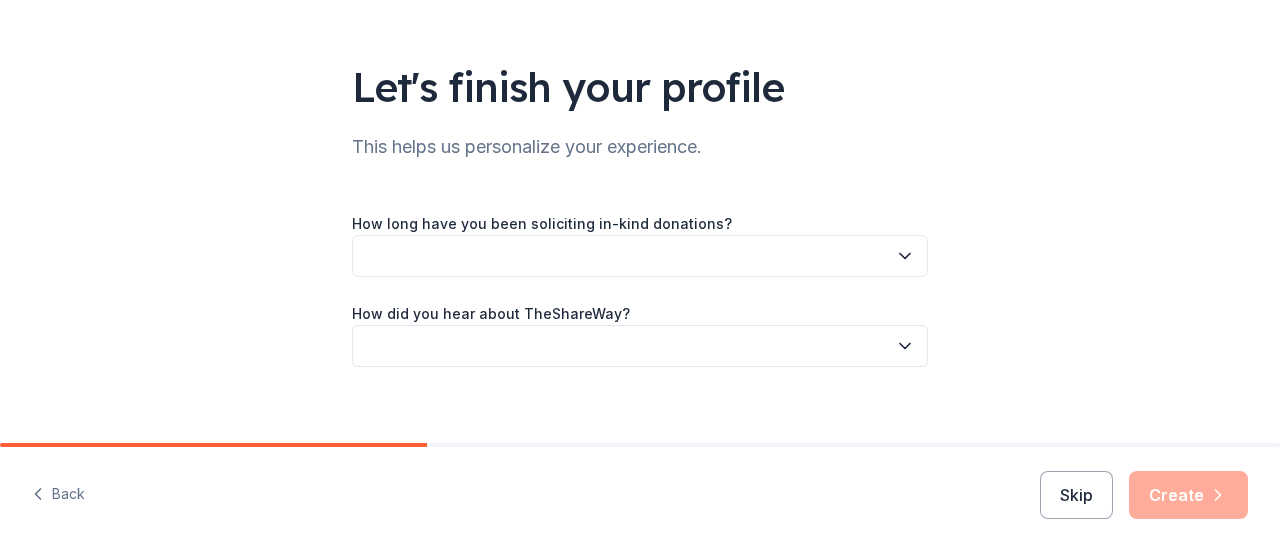 click 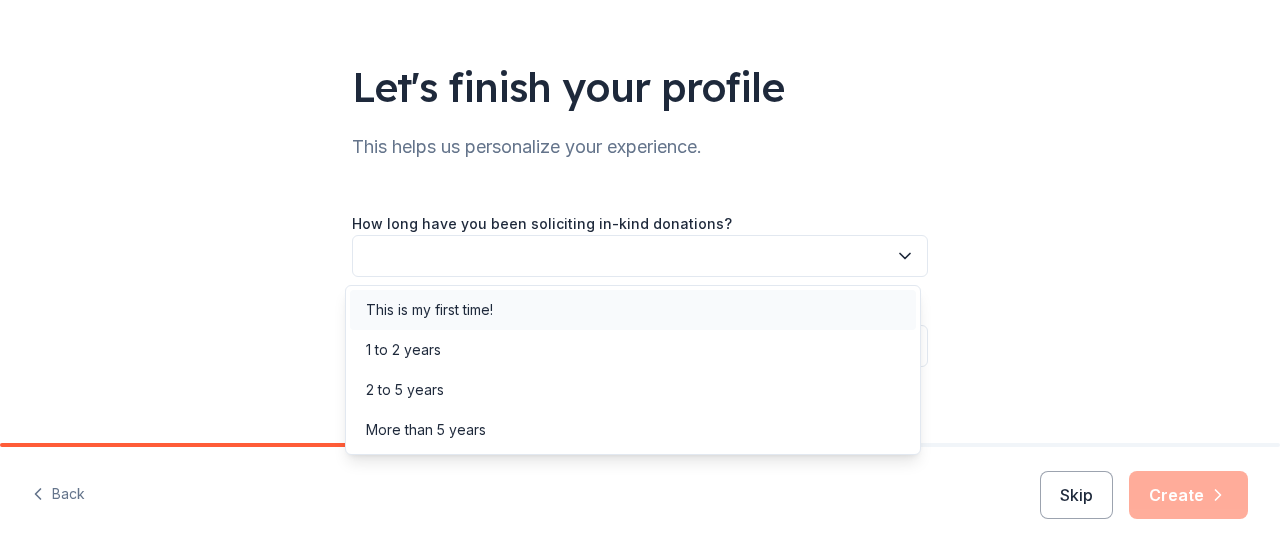 click on "This is my first time!" at bounding box center (633, 310) 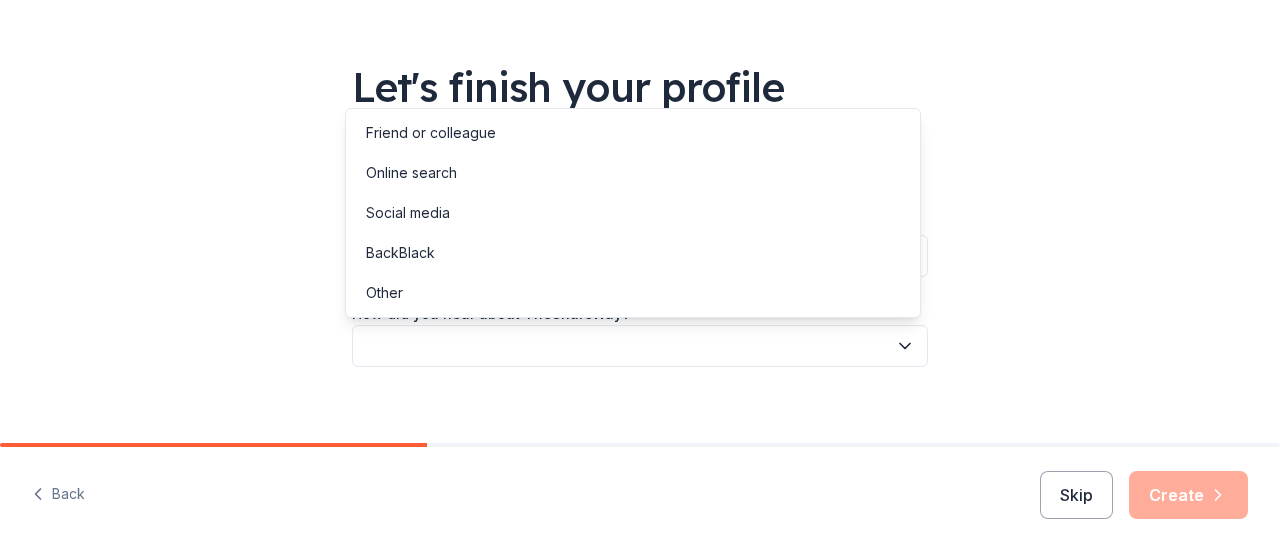 click at bounding box center [640, 346] 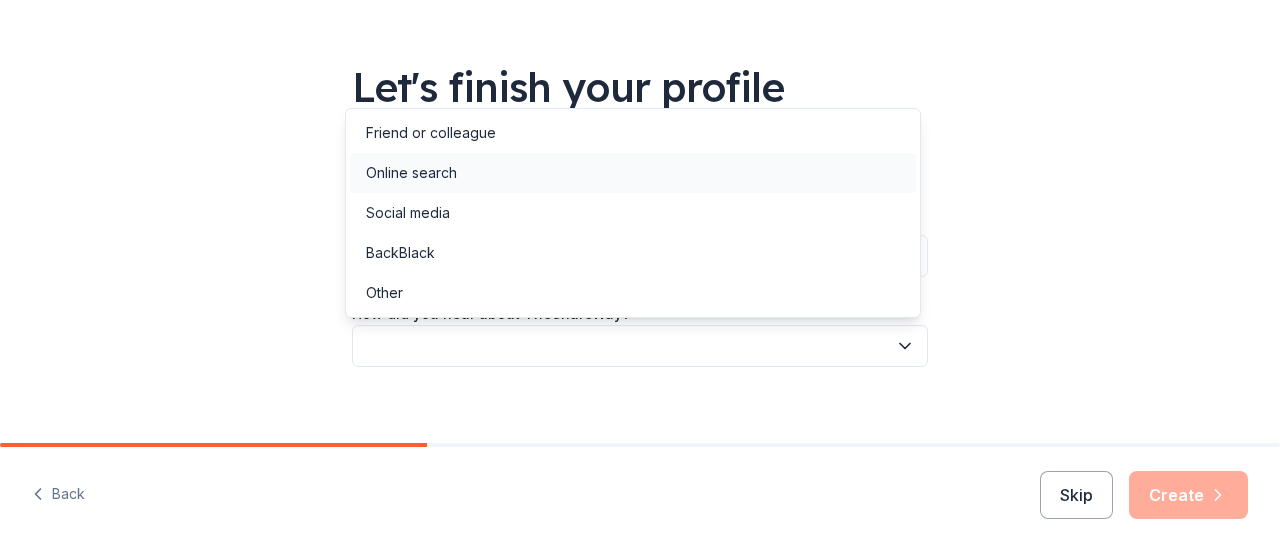 click on "Online search" at bounding box center [633, 173] 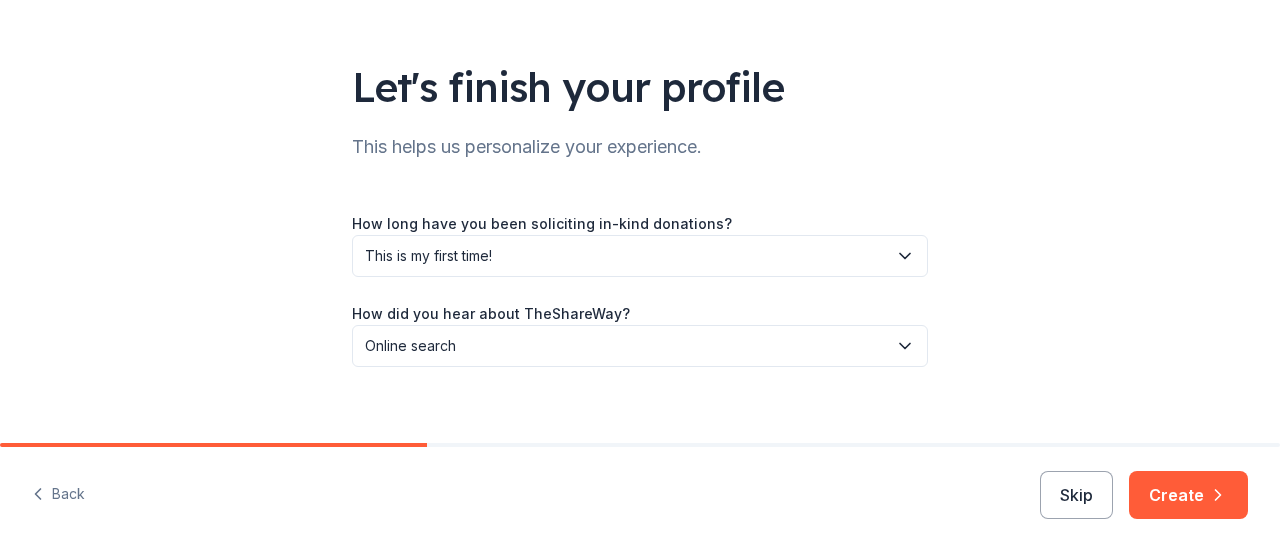 scroll, scrollTop: 120, scrollLeft: 0, axis: vertical 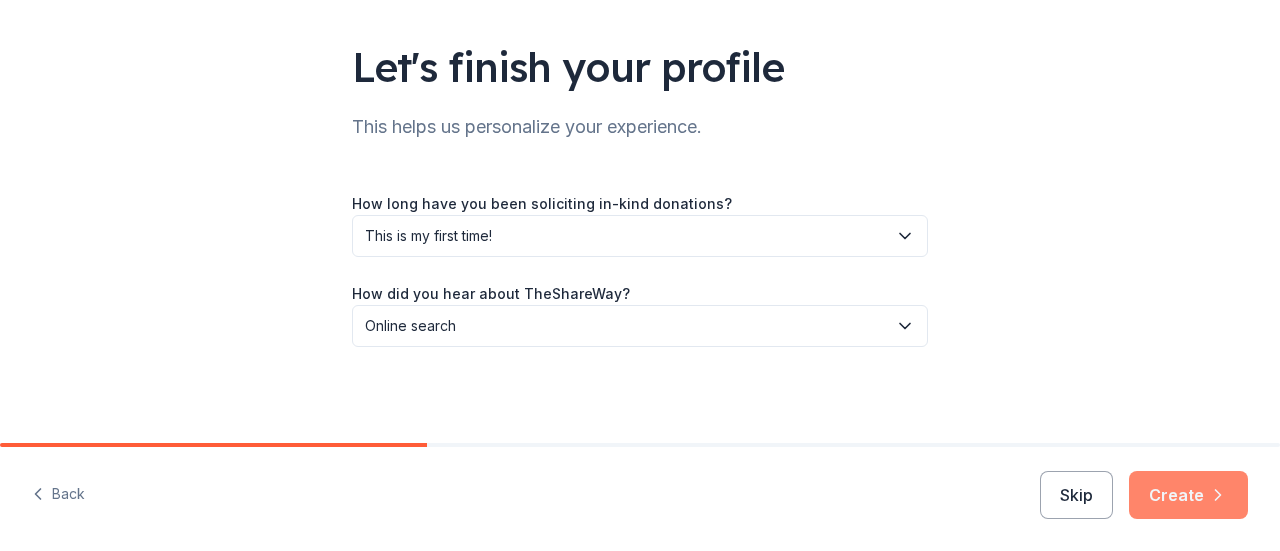 click on "Create" at bounding box center [1188, 495] 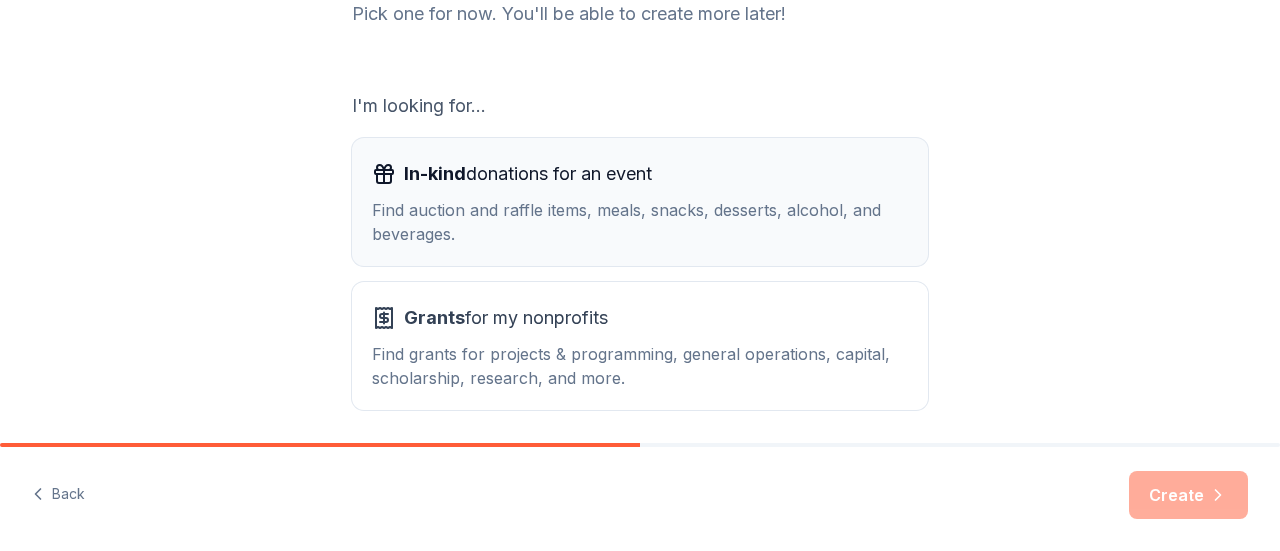 scroll, scrollTop: 264, scrollLeft: 0, axis: vertical 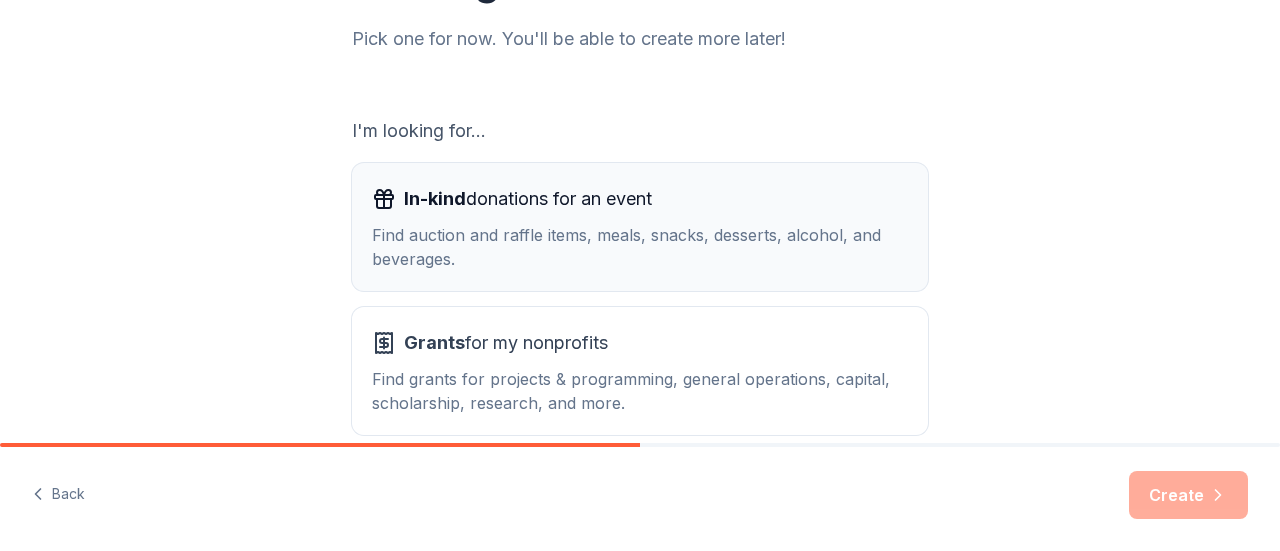 click on "Find auction and raffle items, meals, snacks, desserts, alcohol, and beverages." at bounding box center [640, 247] 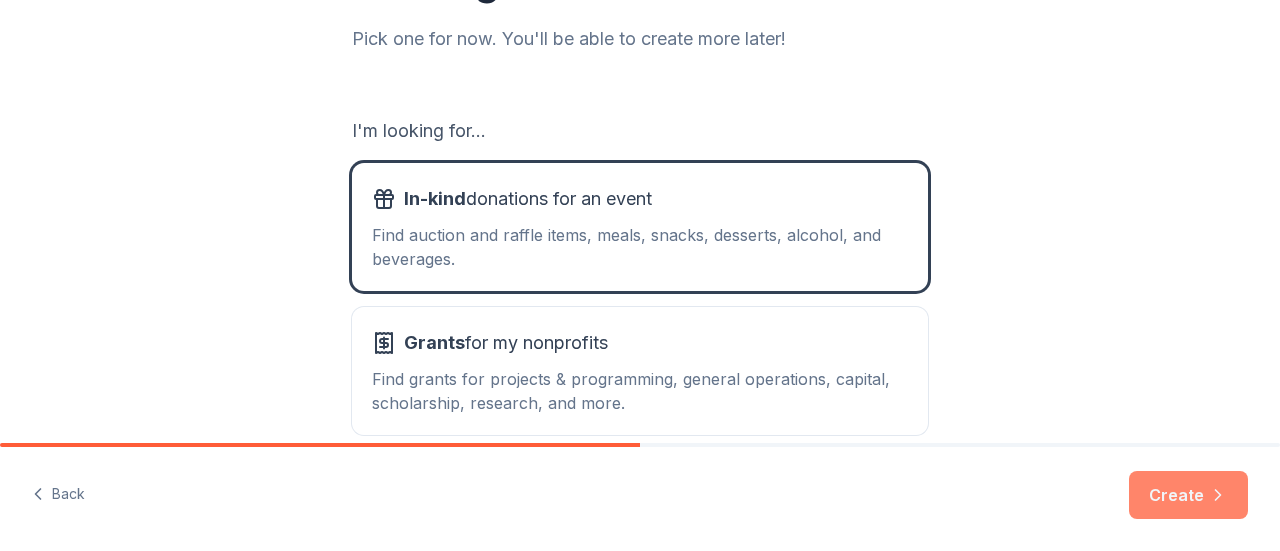 click on "Create" at bounding box center [1188, 495] 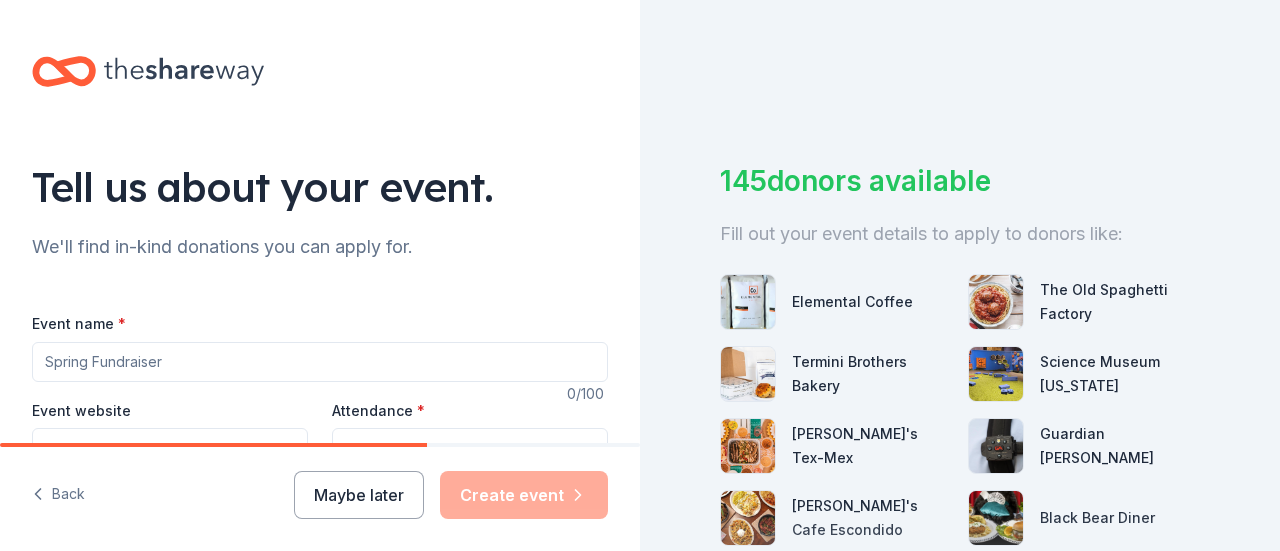 click on "Event name *" at bounding box center [320, 362] 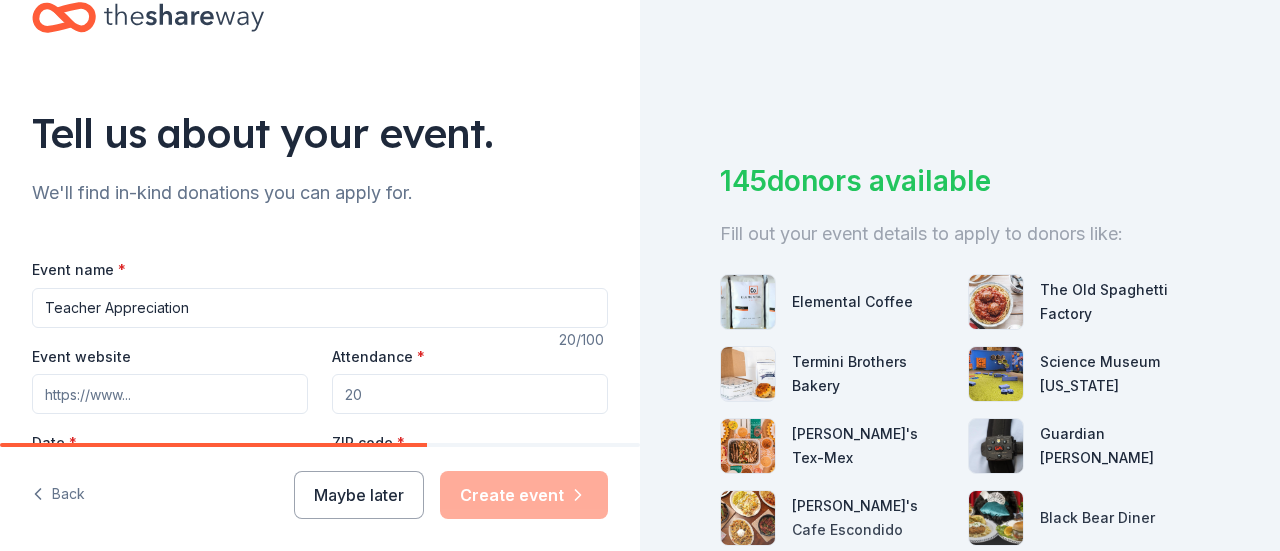 scroll, scrollTop: 100, scrollLeft: 0, axis: vertical 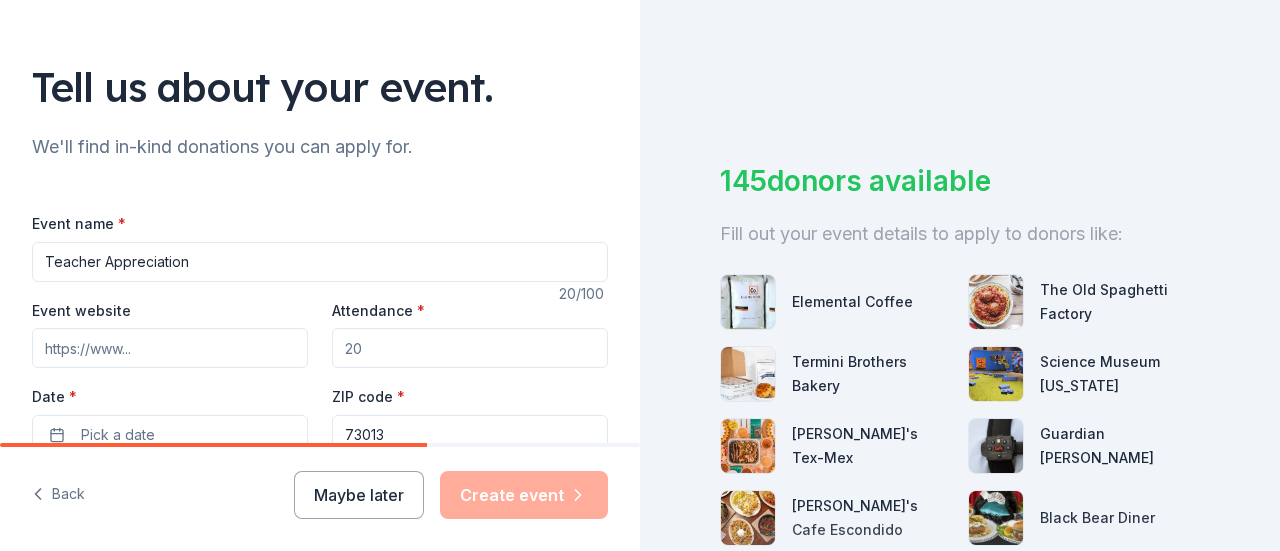 type on "Teacher Appreciation" 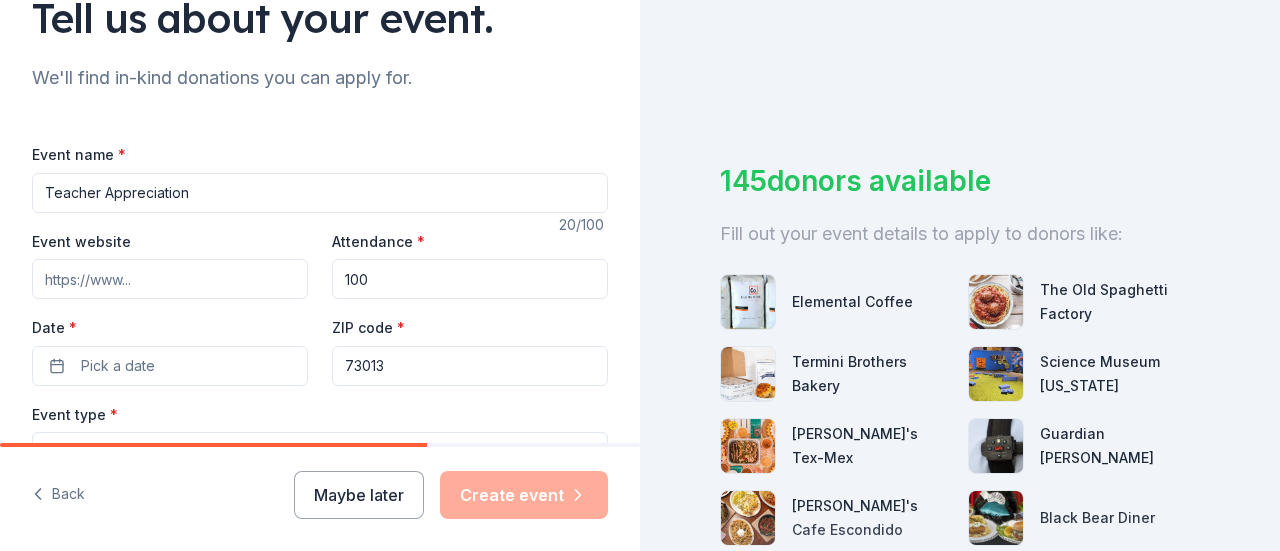 scroll, scrollTop: 200, scrollLeft: 0, axis: vertical 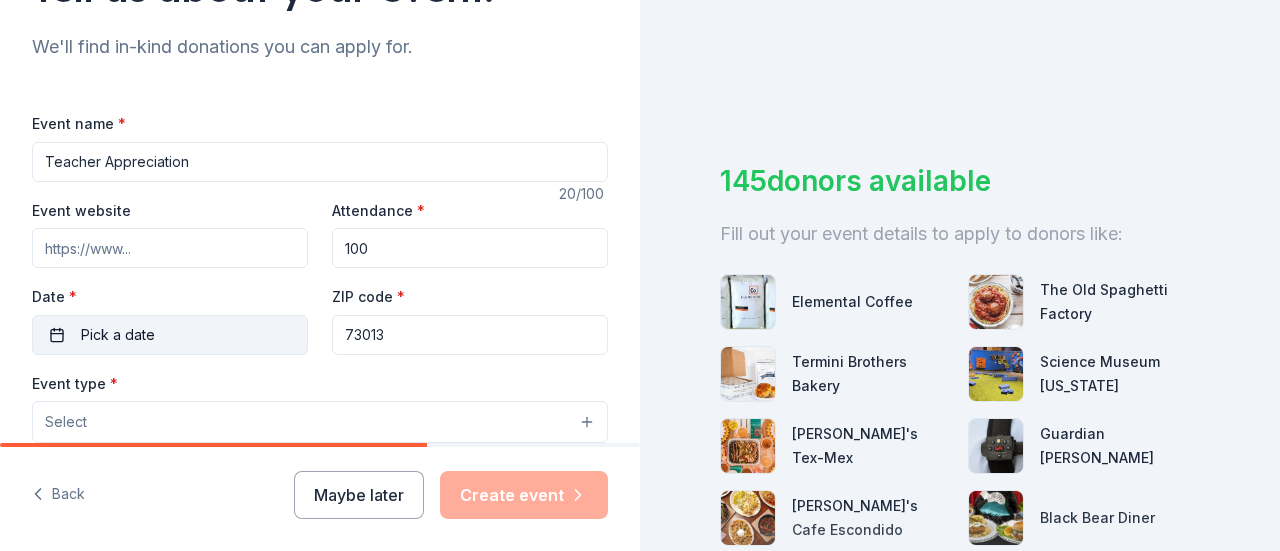 type on "100" 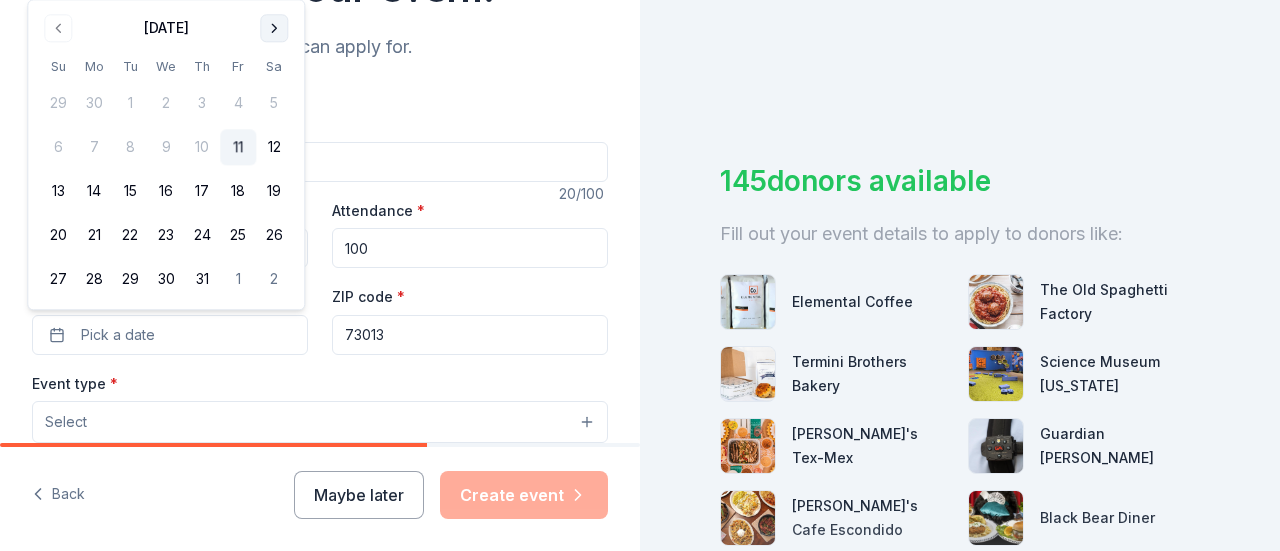 click at bounding box center (274, 28) 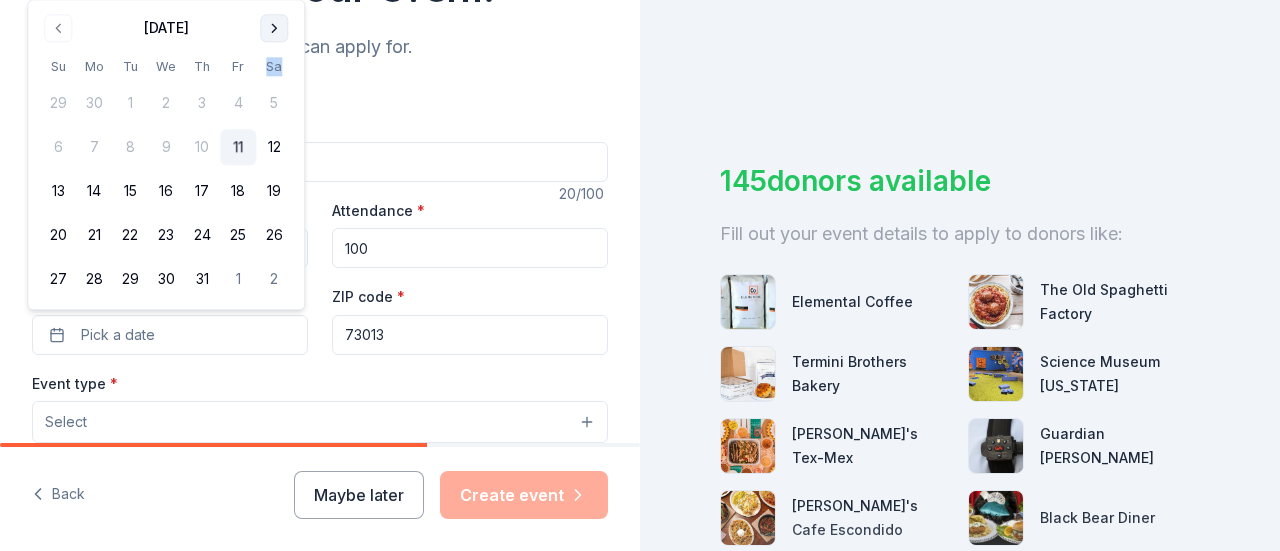 click on "Sa" at bounding box center (274, 66) 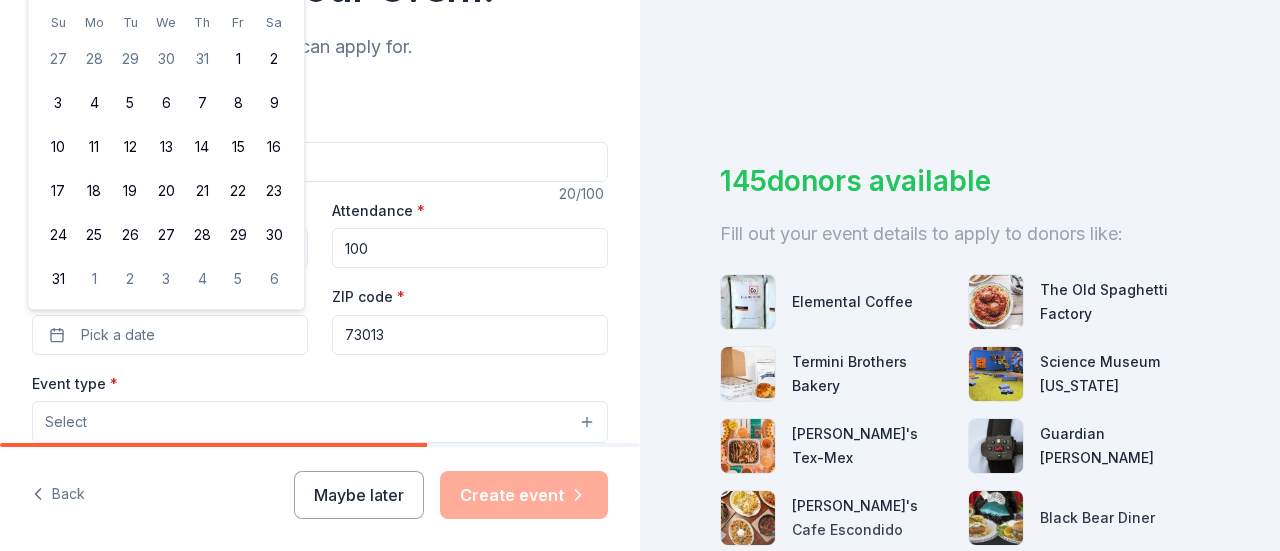 click on "Tell us about your event. We'll find in-kind donations you can apply for. Event name * Teacher Appreciation 20 /100 Event website Attendance * 100 Date * Pick a date ZIP code * 73013 Event type * Select Demographic Select We use this information to help brands find events with their target demographic to sponsor their products. Mailing address Apt/unit Description What are you looking for? * Auction & raffle Meals Snacks Desserts Alcohol Beverages Send me reminders Email me reminders of donor application deadlines Recurring event" at bounding box center [320, 465] 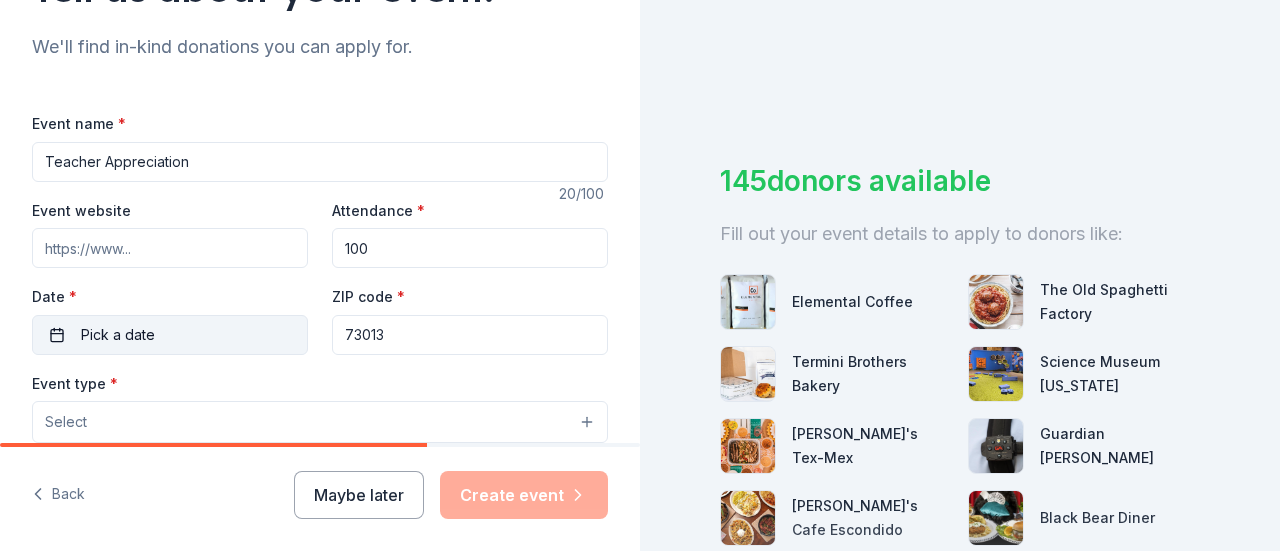 click on "Pick a date" at bounding box center (118, 335) 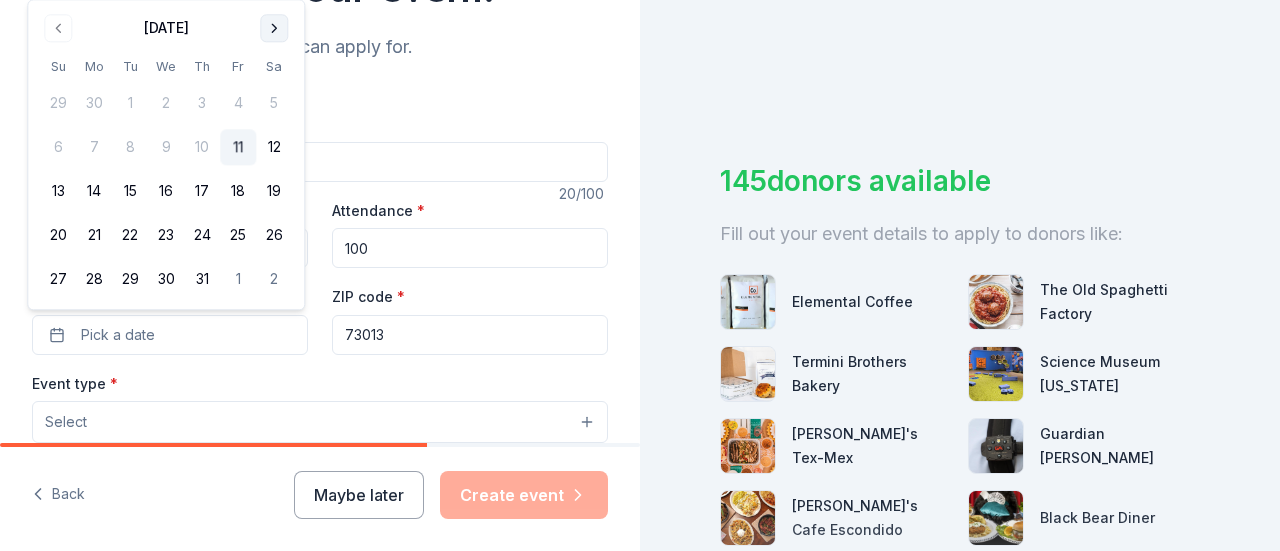 click at bounding box center (274, 28) 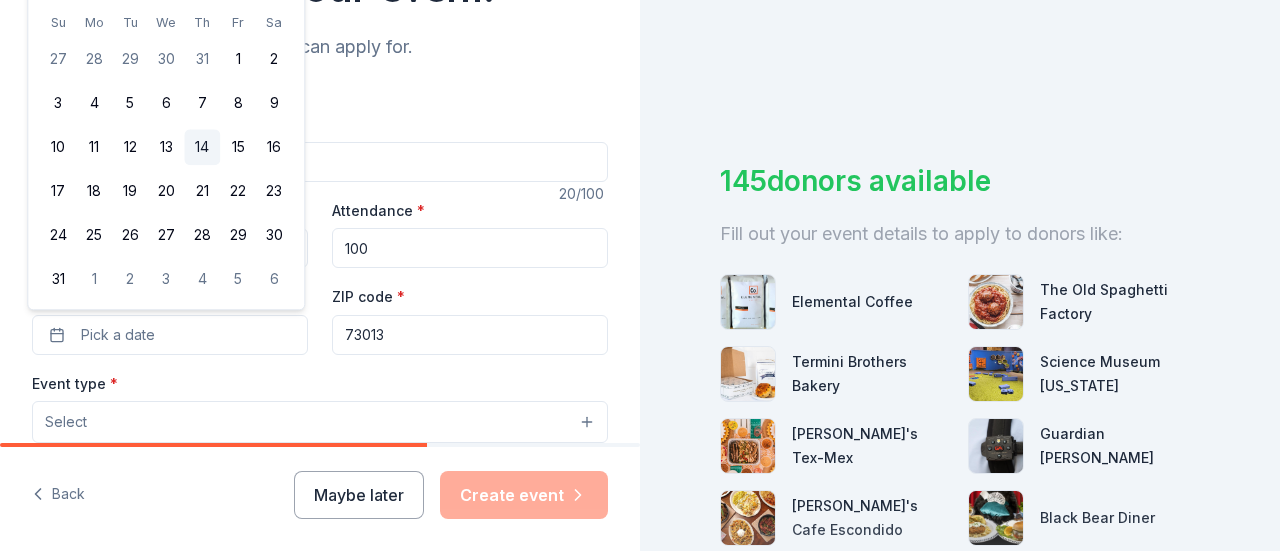 drag, startPoint x: 215, startPoint y: 235, endPoint x: 218, endPoint y: 155, distance: 80.05623 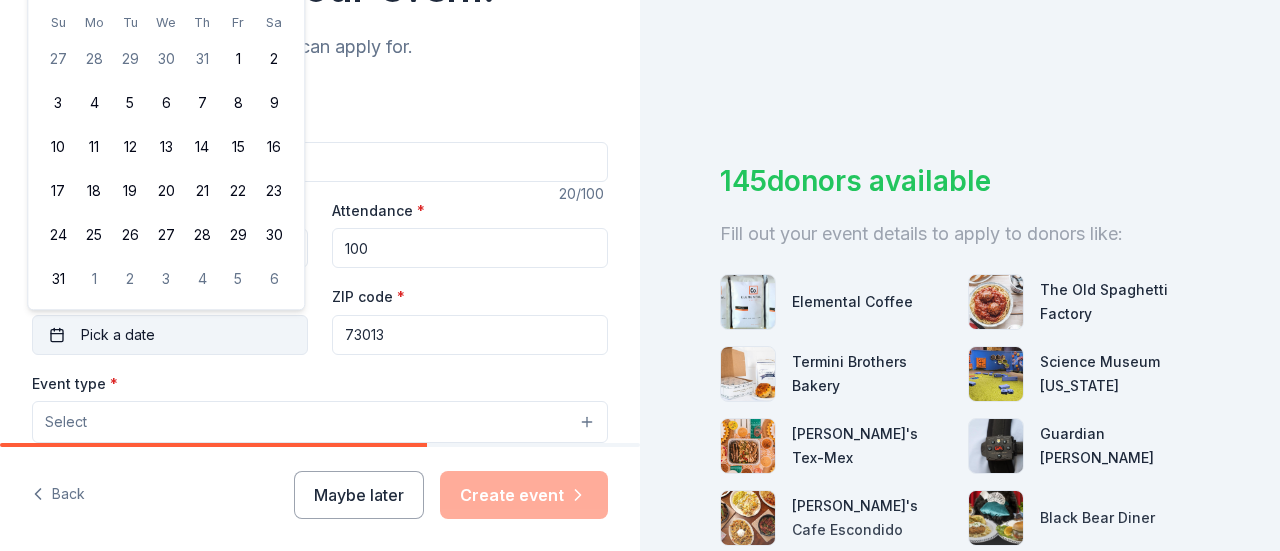 click on "Pick a date" at bounding box center [170, 335] 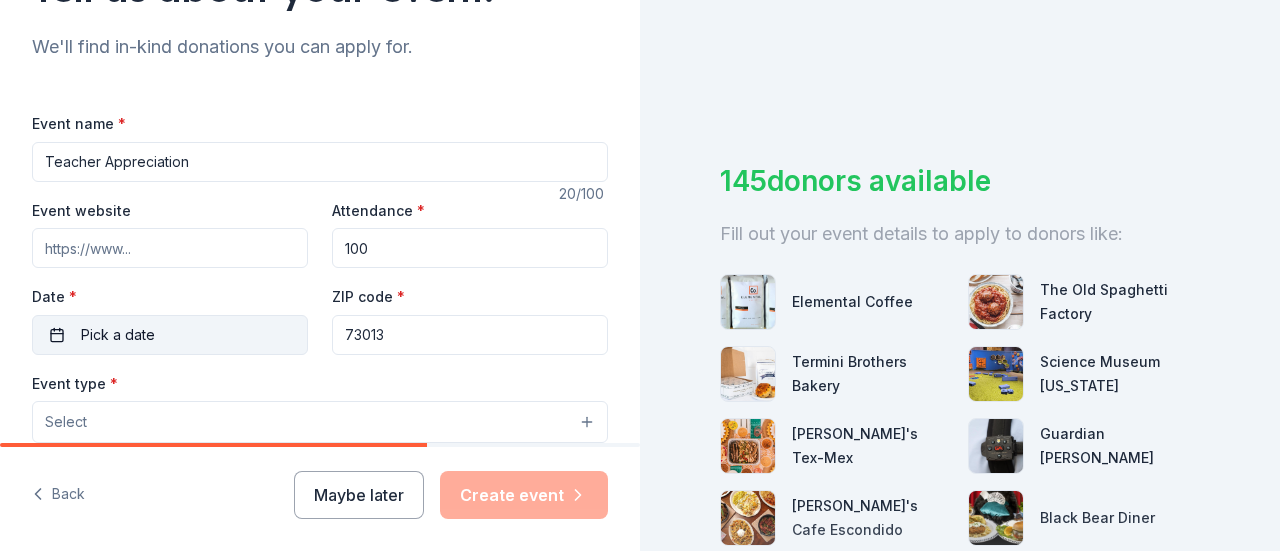 type 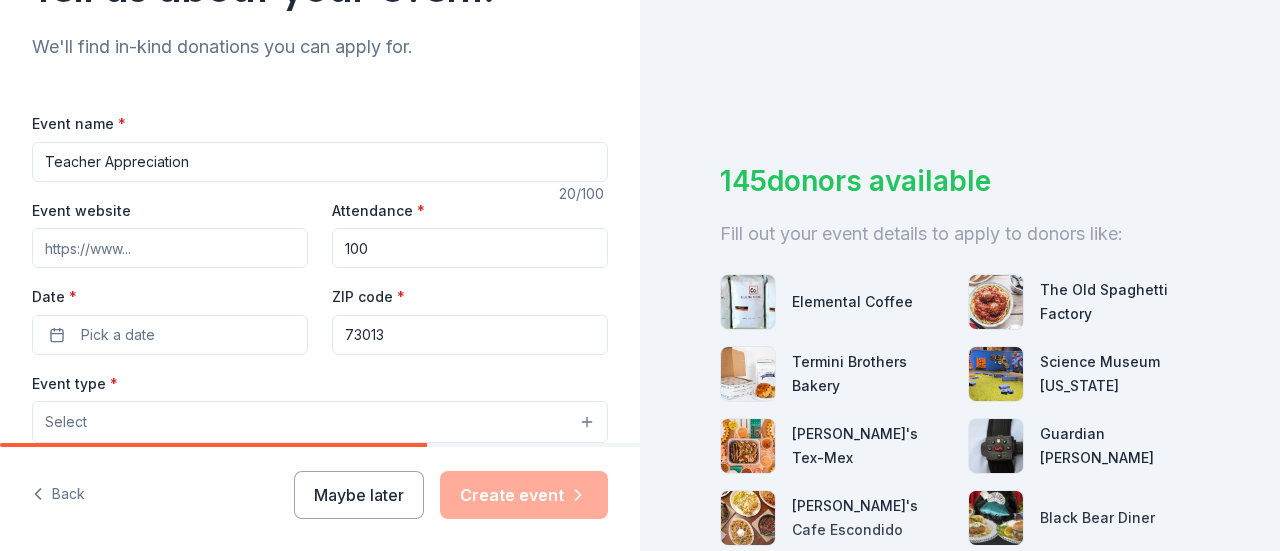 click on "73013" at bounding box center [470, 335] 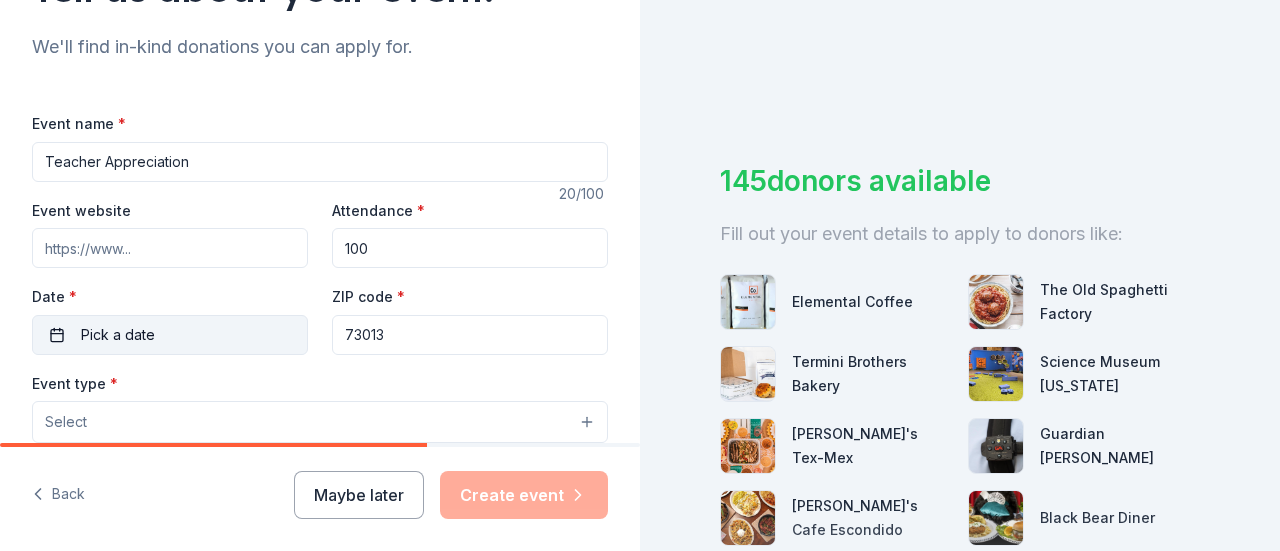 click on "Pick a date" at bounding box center [170, 335] 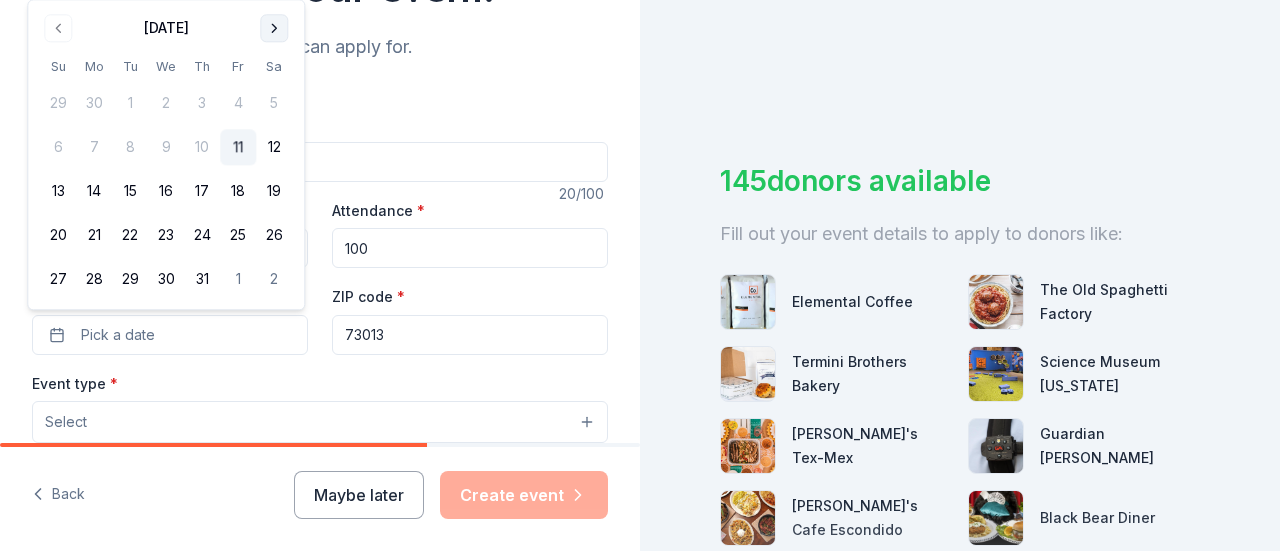 click at bounding box center (274, 28) 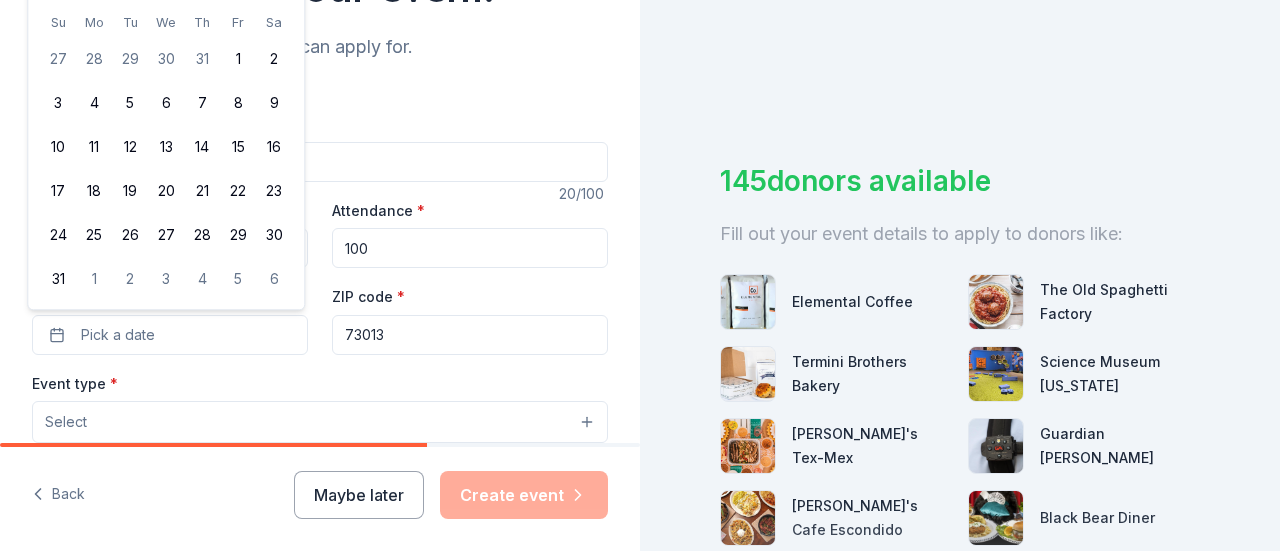click on "August 2025 Su Mo Tu We Th Fr Sa 27 28 29 30 31 1 2 3 4 5 6 7 8 9 10 11 12 13 14 15 16 17 18 19 20 21 22 23 24 25 26 27 28 29 30 31 1 2 3 4 5 6" at bounding box center [166, 132] 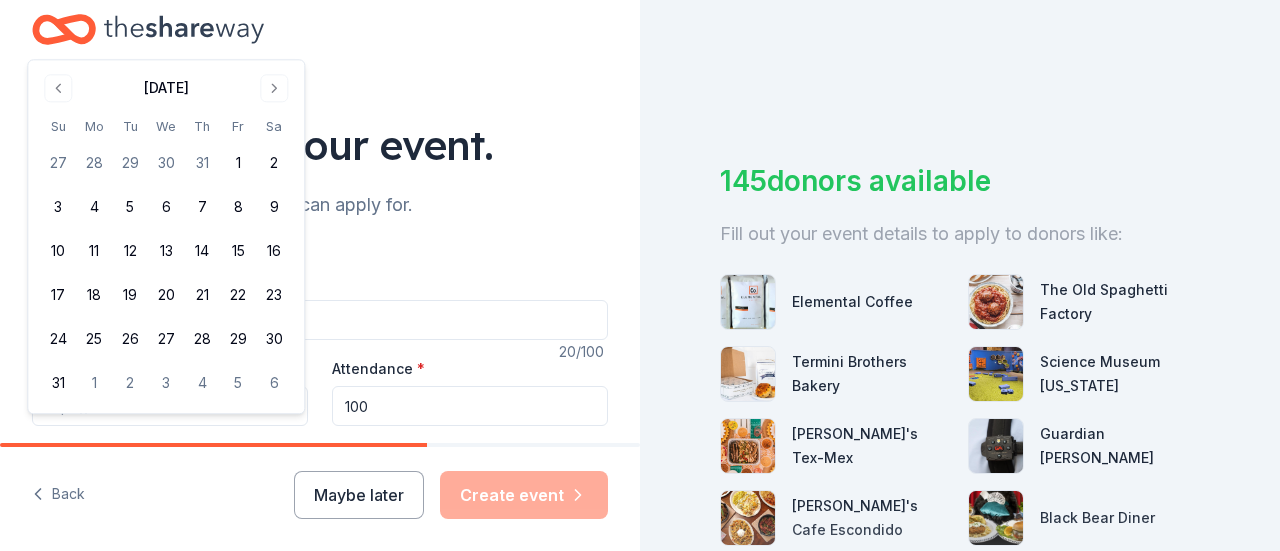 scroll, scrollTop: 0, scrollLeft: 0, axis: both 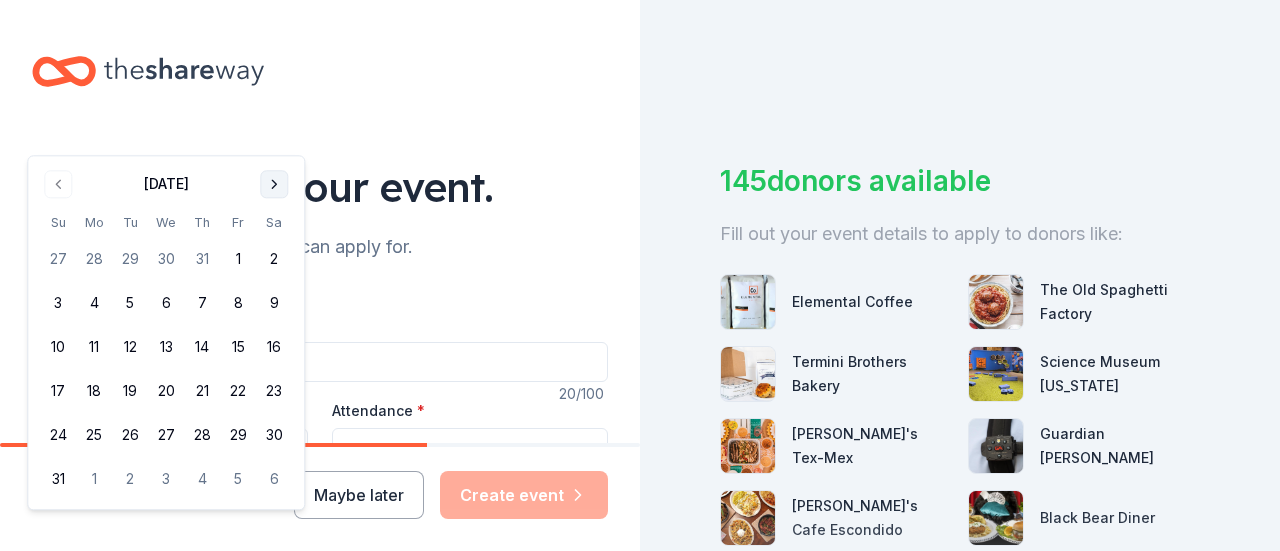 click at bounding box center (274, 184) 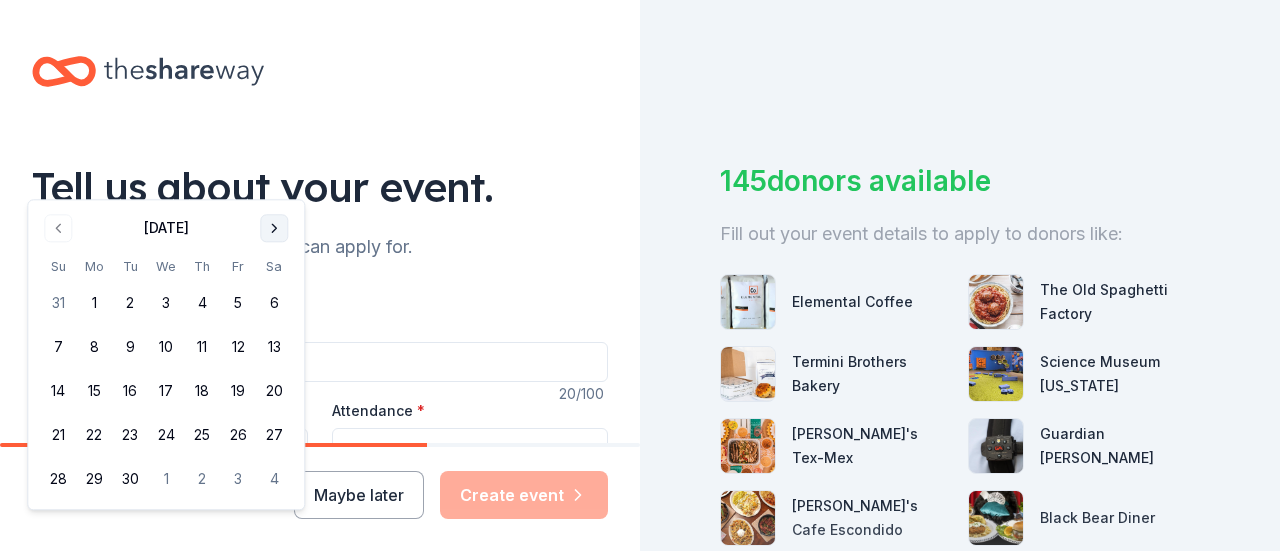 click at bounding box center (274, 228) 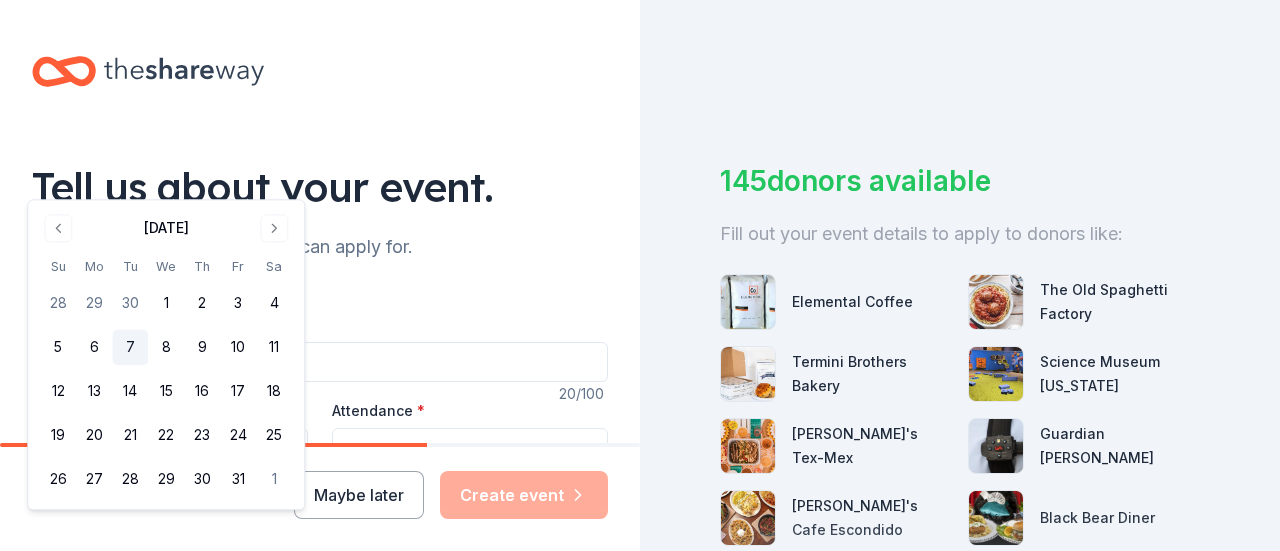 click on "7" at bounding box center (130, 348) 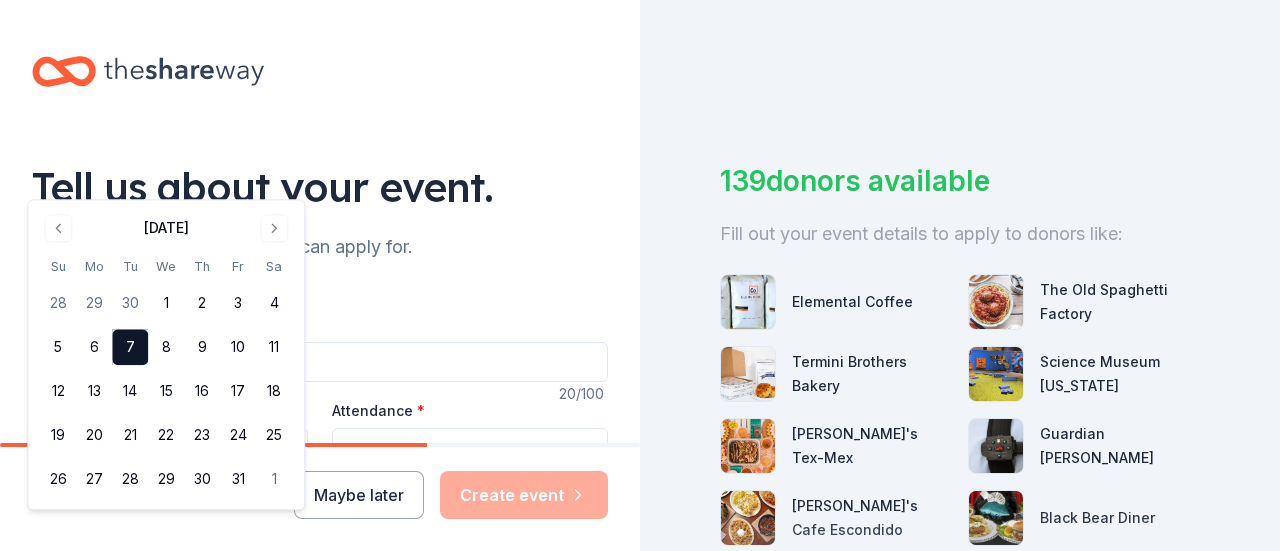click on "Tell us about your event. We'll find in-kind donations you can apply for. Event name * Teacher Appreciation 20 /100 Event website Attendance * 100 Date * 10/07/2025 ZIP code * 73013 Event type * Select Demographic Select We use this information to help brands find events with their target demographic to sponsor their products. Mailing address Apt/unit Description What are you looking for? * Auction & raffle Meals Snacks Desserts Alcohol Beverages Send me reminders Email me reminders of donor application deadlines Recurring event" at bounding box center [320, 665] 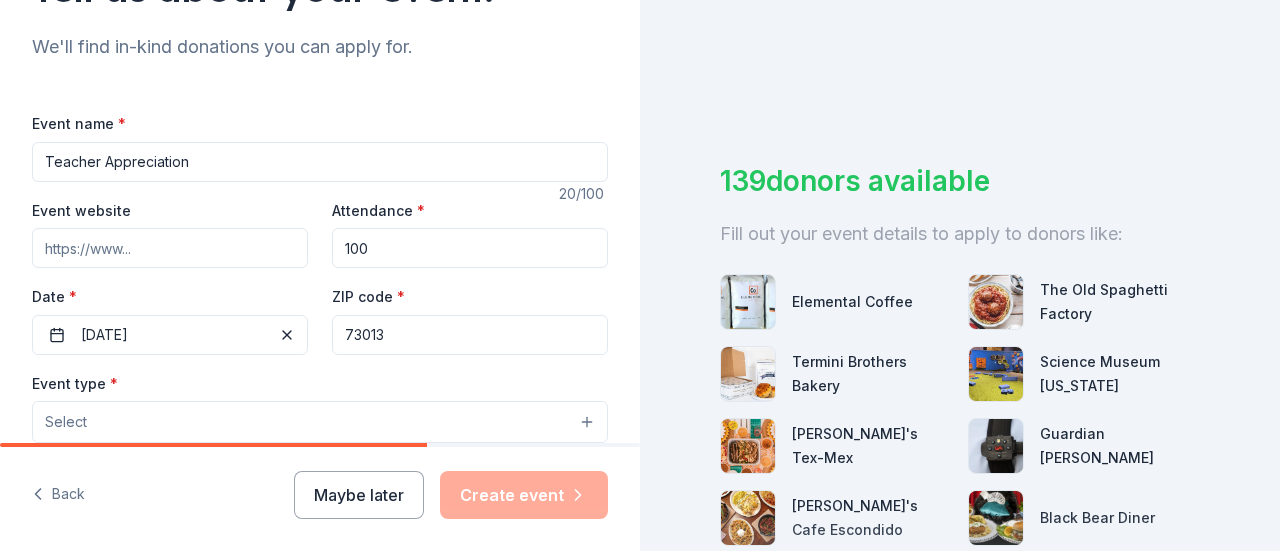 scroll, scrollTop: 300, scrollLeft: 0, axis: vertical 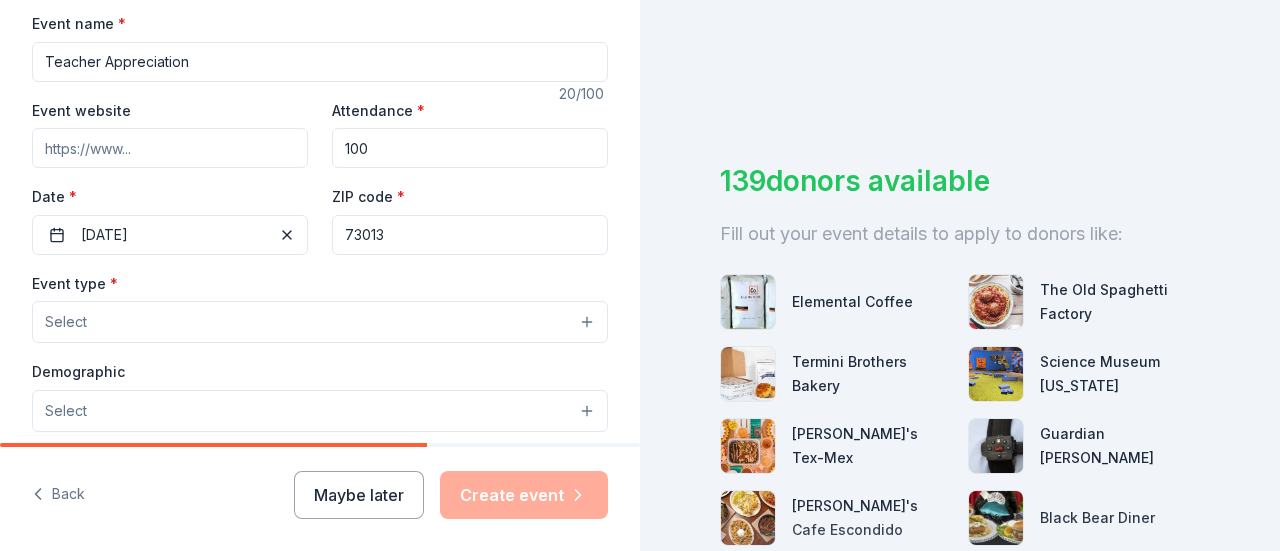 click on "Select" at bounding box center (320, 322) 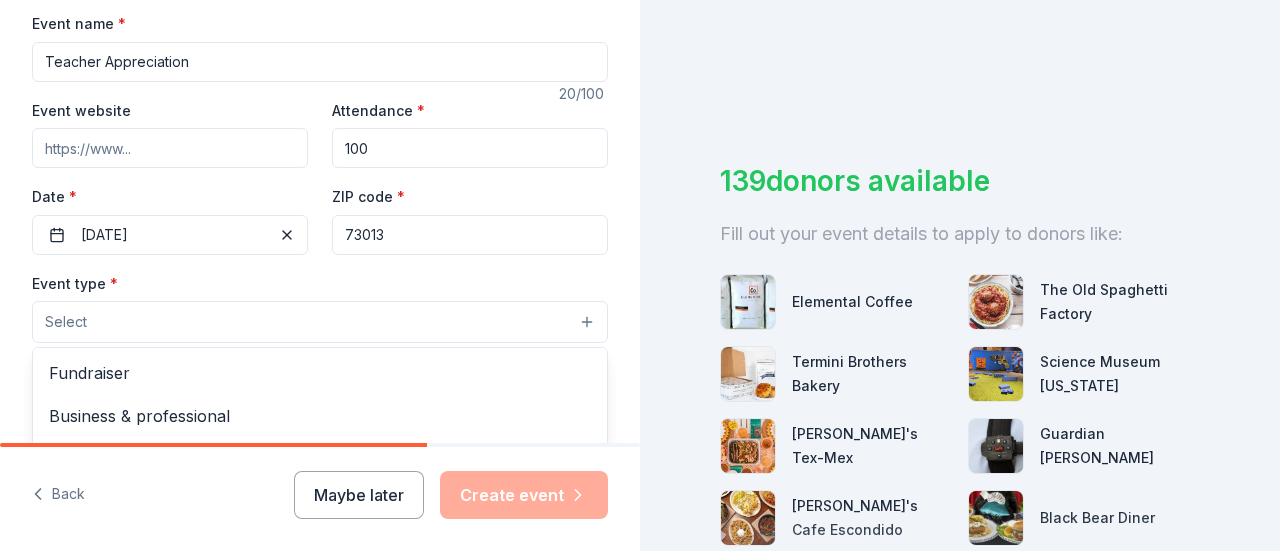 scroll, scrollTop: 400, scrollLeft: 0, axis: vertical 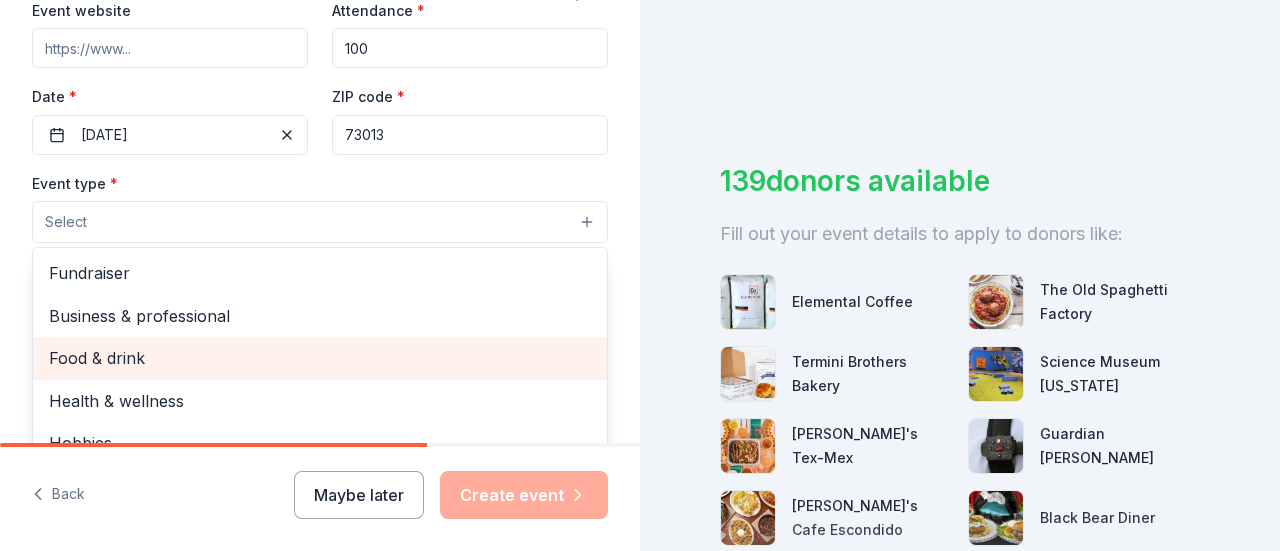 click on "Food & drink" at bounding box center (320, 358) 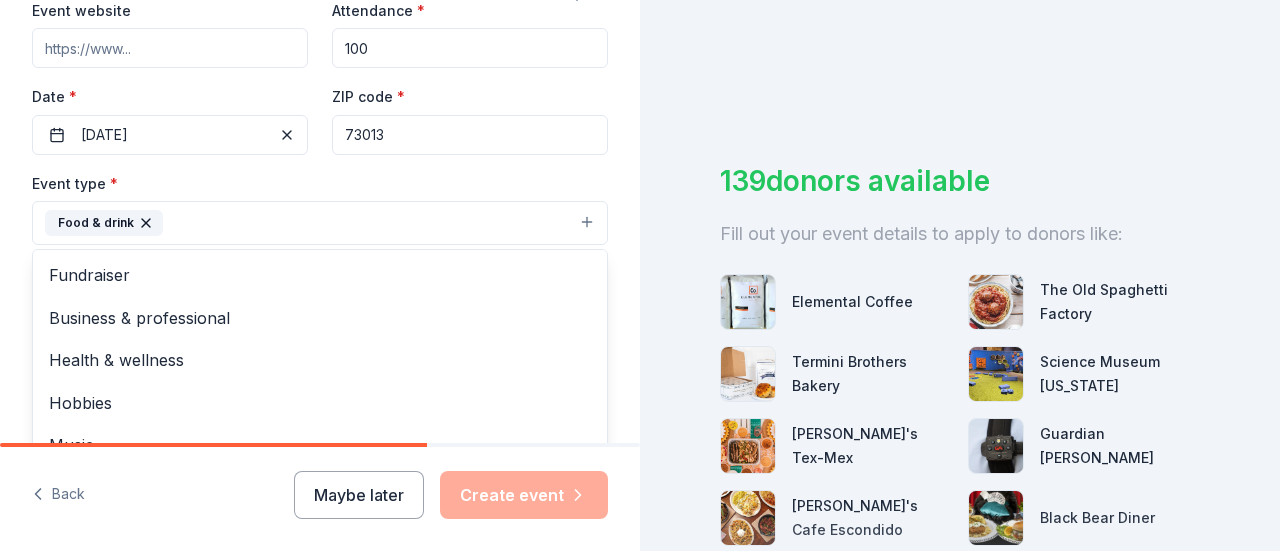 click on "Tell us about your event. We'll find in-kind donations you can apply for. Event name * Teacher Appreciation 20 /100 Event website Attendance * 100 Date * 10/07/2025 ZIP code * 73013 Event type * Food & drink Fundraiser Business & professional Health & wellness Hobbies Music Performing & visual arts Demographic Select We use this information to help brands find events with their target demographic to sponsor their products. Mailing address Apt/unit Description What are you looking for? * Auction & raffle Meals Snacks Desserts Alcohol Beverages Send me reminders Email me reminders of donor application deadlines Recurring event" at bounding box center [320, 266] 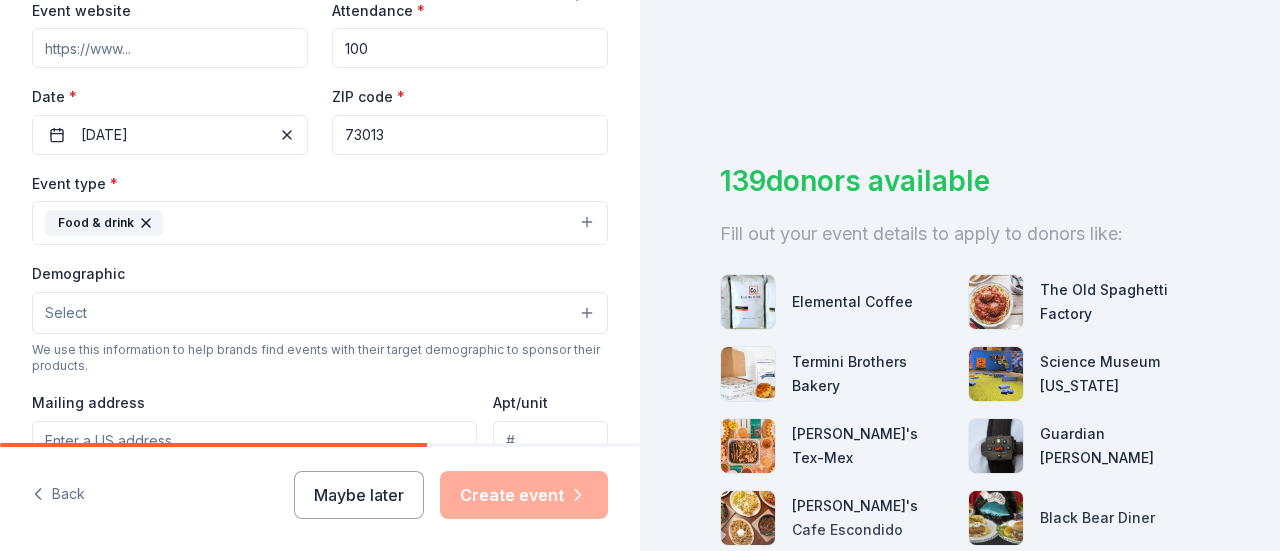 scroll, scrollTop: 500, scrollLeft: 0, axis: vertical 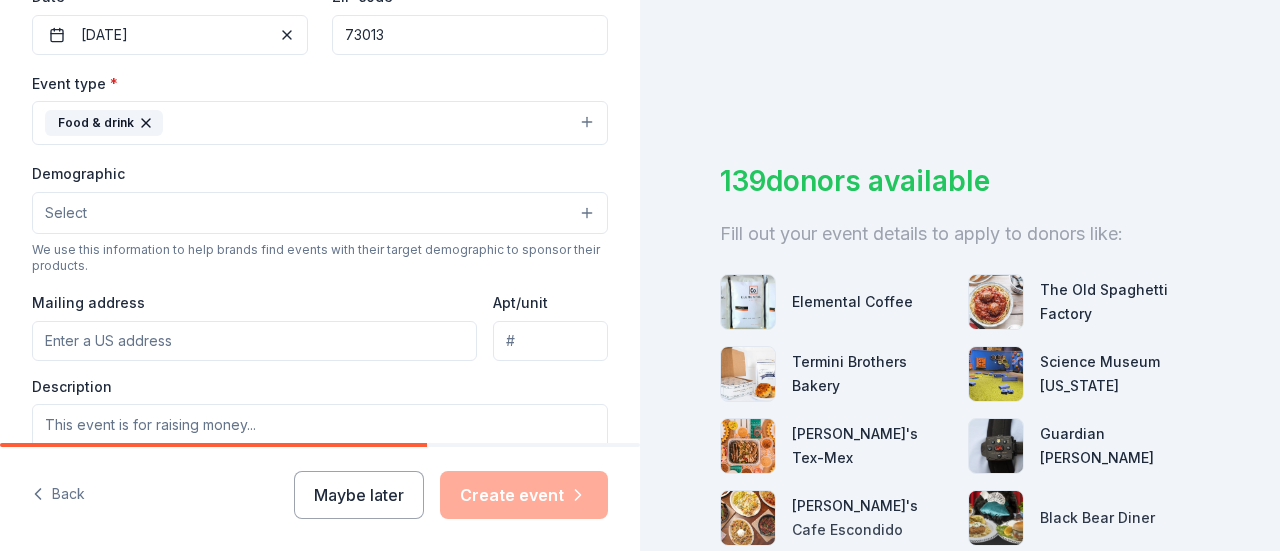click on "Select" at bounding box center [320, 213] 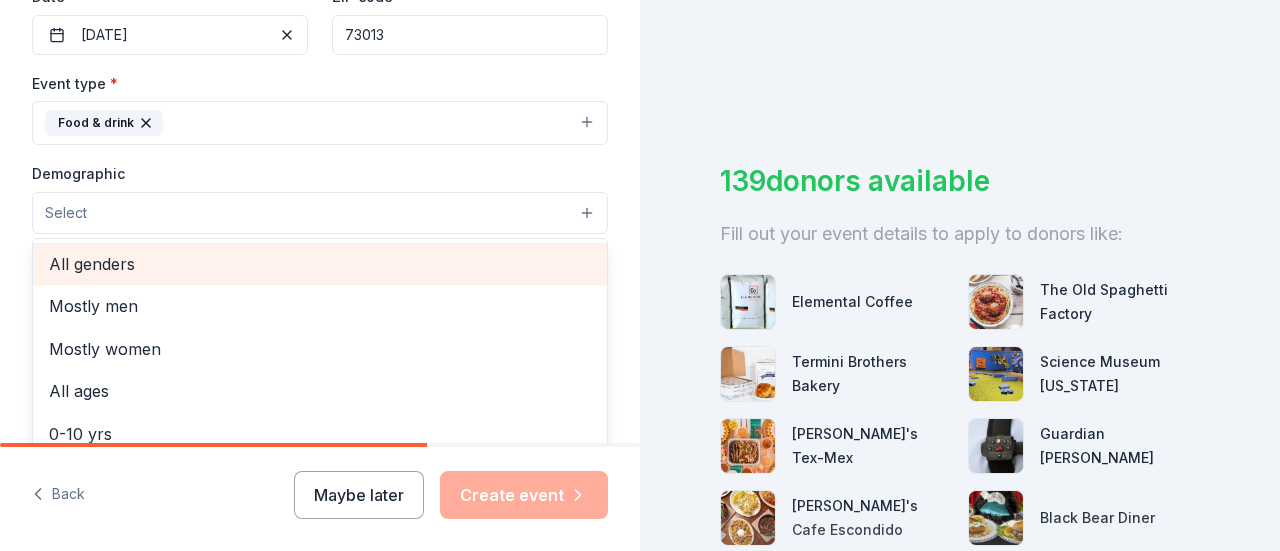 click on "All genders" at bounding box center [320, 264] 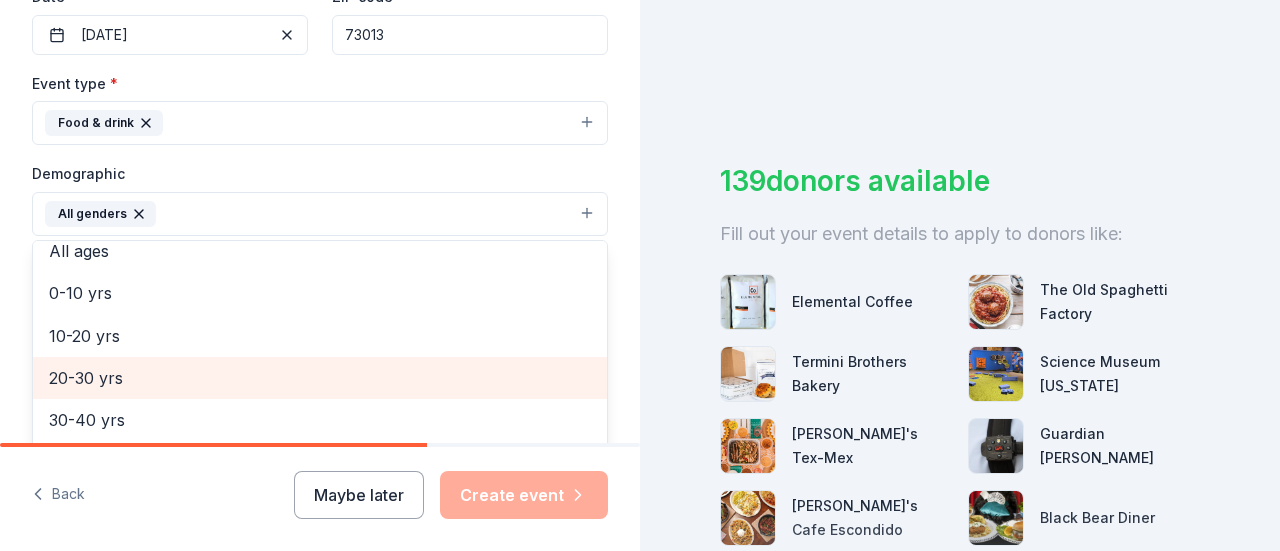 scroll, scrollTop: 200, scrollLeft: 0, axis: vertical 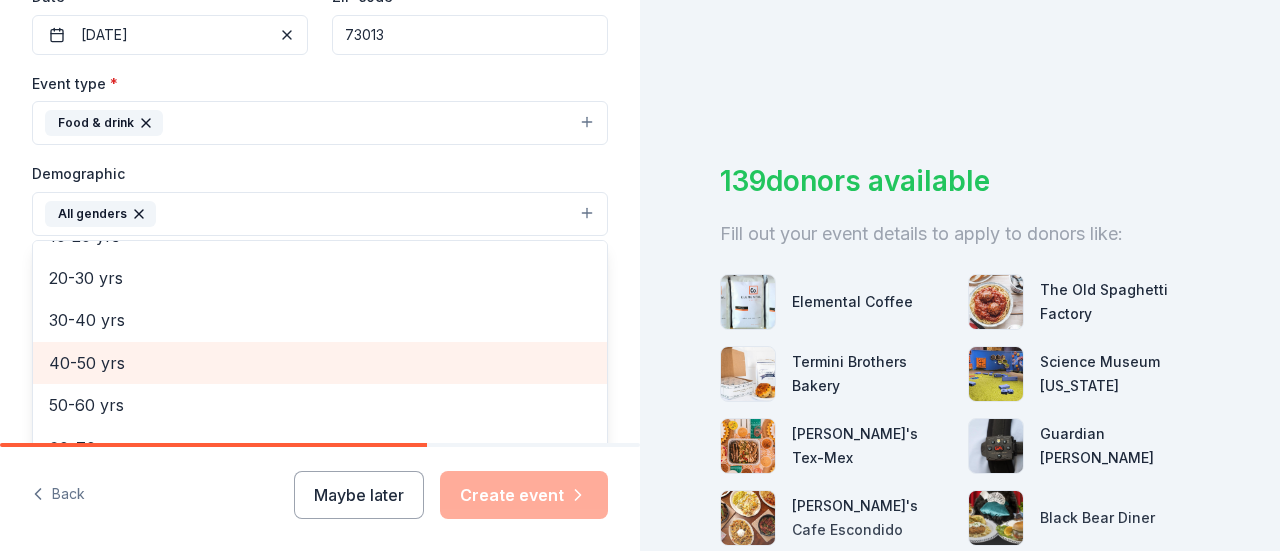 click on "40-50 yrs" at bounding box center (320, 363) 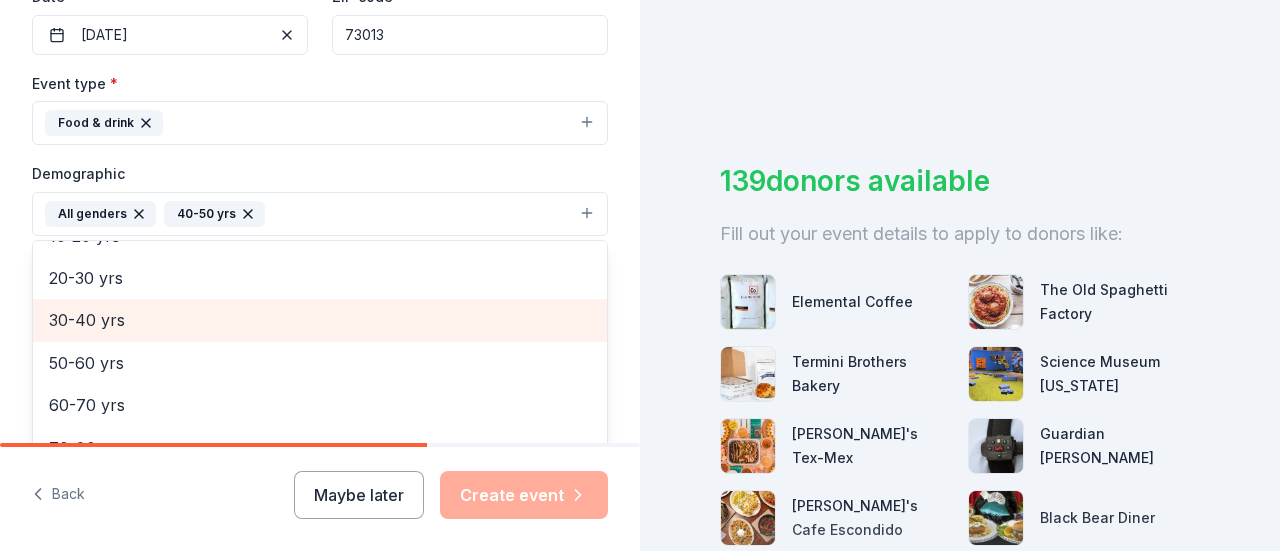 click on "30-40 yrs" at bounding box center (320, 320) 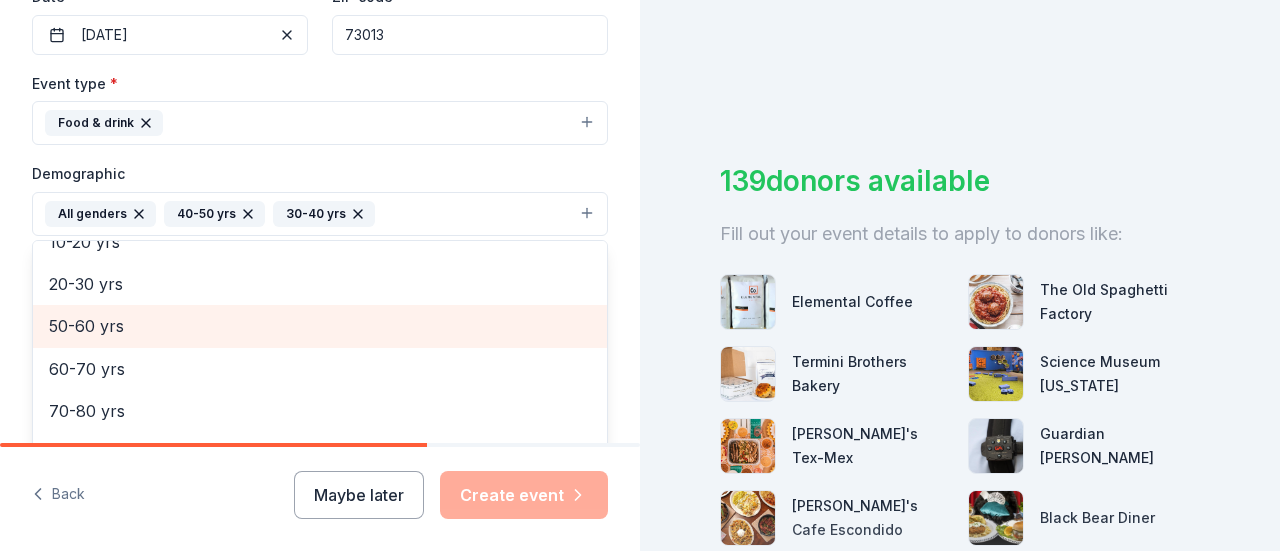 scroll, scrollTop: 193, scrollLeft: 0, axis: vertical 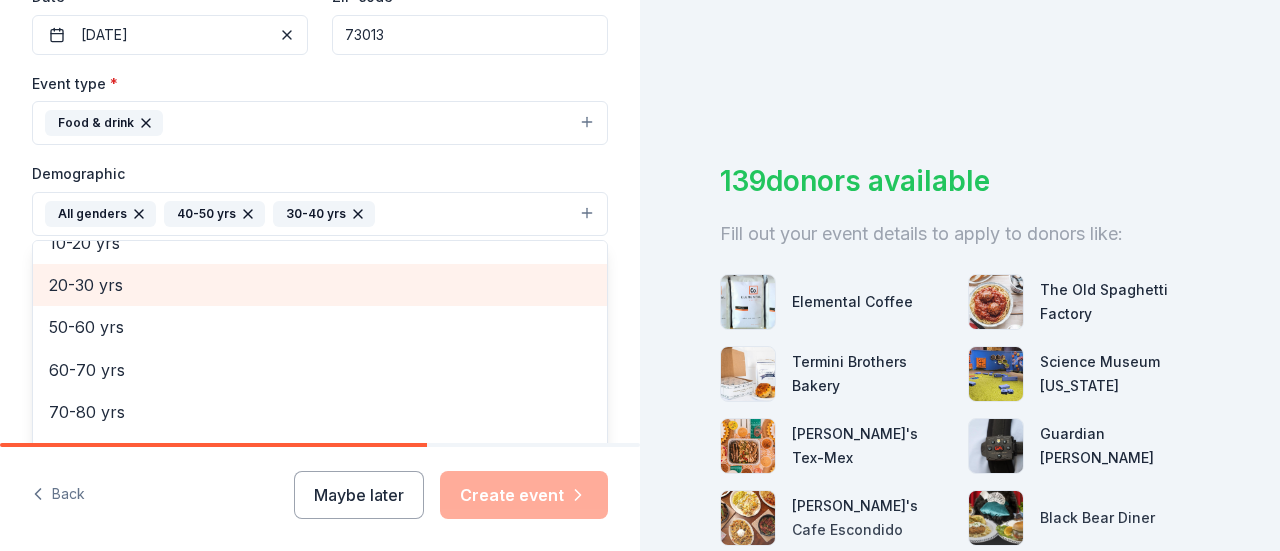 click on "20-30 yrs" at bounding box center (320, 285) 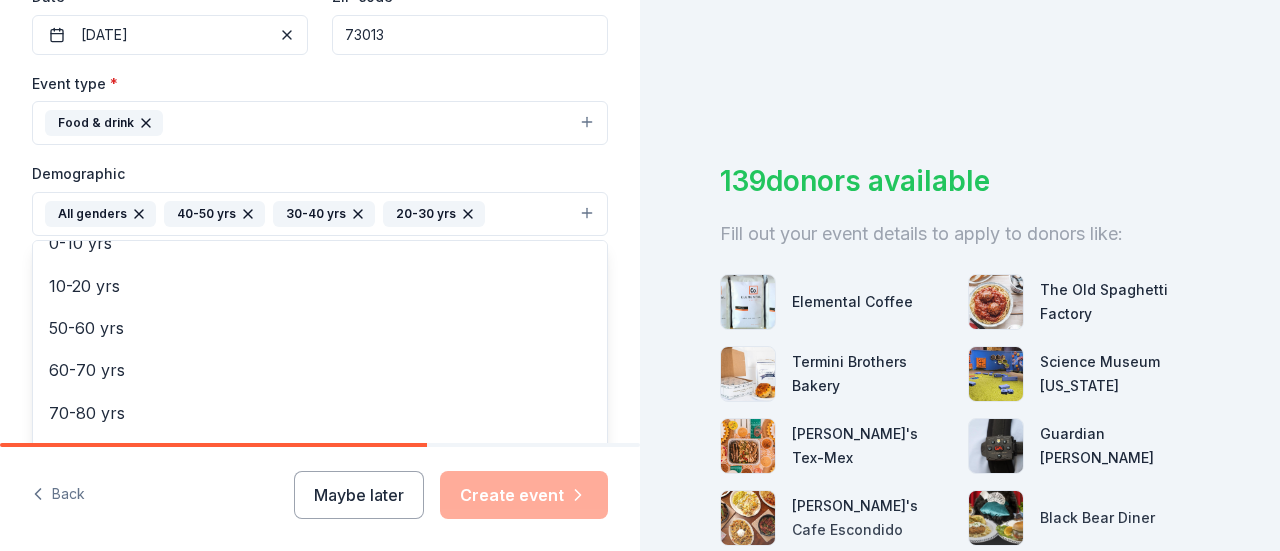 click on "Tell us about your event. We'll find in-kind donations you can apply for. Event name * Teacher Appreciation 20 /100 Event website Attendance * 100 Date * 10/07/2025 ZIP code * 73013 Event type * Food & drink Demographic All genders 40-50 yrs 30-40 yrs 20-30 yrs Mostly men Mostly women All ages 0-10 yrs 10-20 yrs 50-60 yrs 60-70 yrs 70-80 yrs 80+ yrs We use this information to help brands find events with their target demographic to sponsor their products. Mailing address Apt/unit Description What are you looking for? * Auction & raffle Meals Snacks Desserts Alcohol Beverages Send me reminders Email me reminders of donor application deadlines Recurring event" at bounding box center (320, 167) 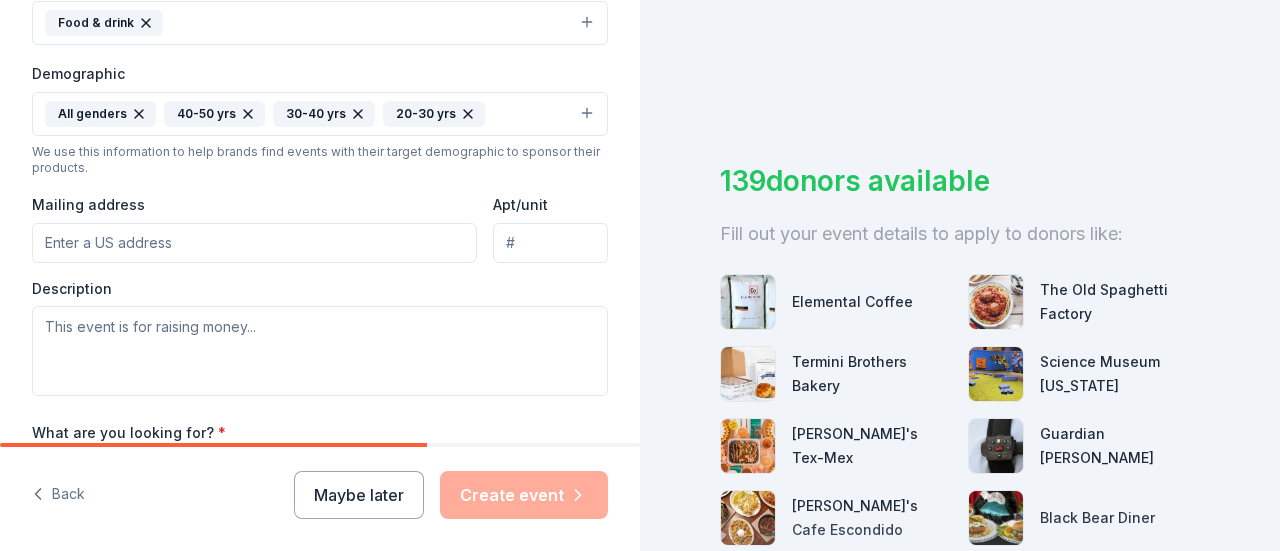 scroll, scrollTop: 700, scrollLeft: 0, axis: vertical 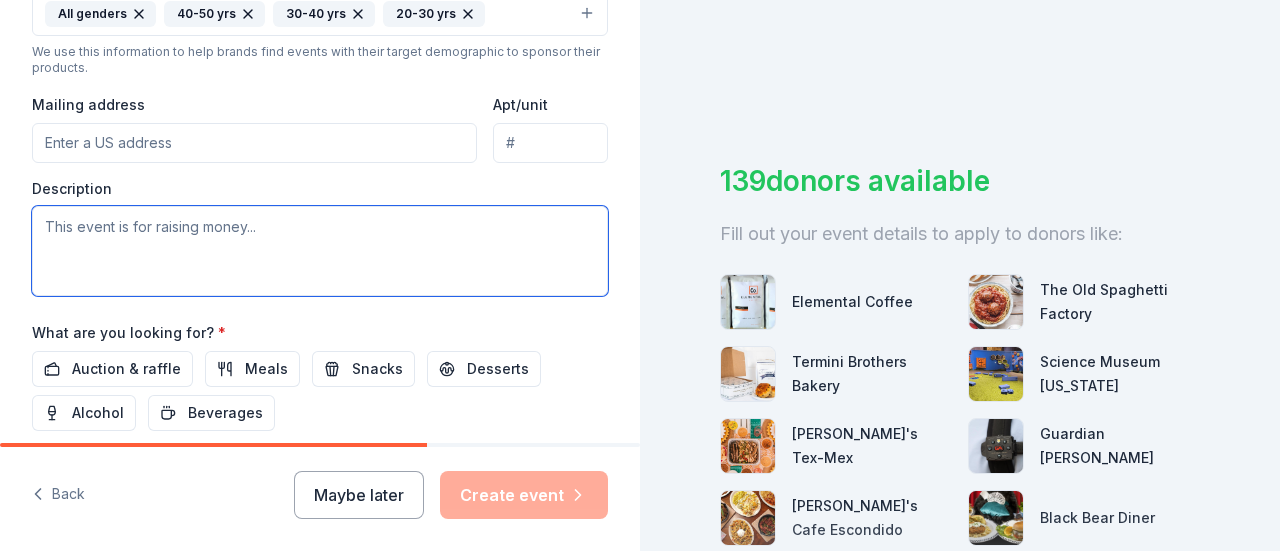 click at bounding box center (320, 251) 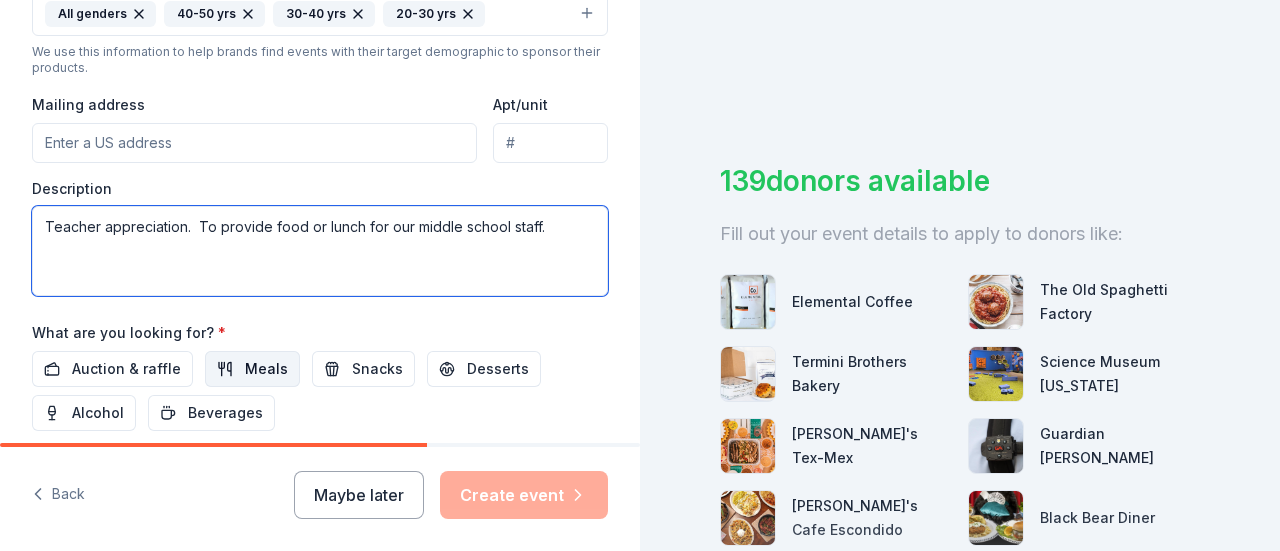 type on "Teacher appreciation.  To provide food or lunch for our middle school staff." 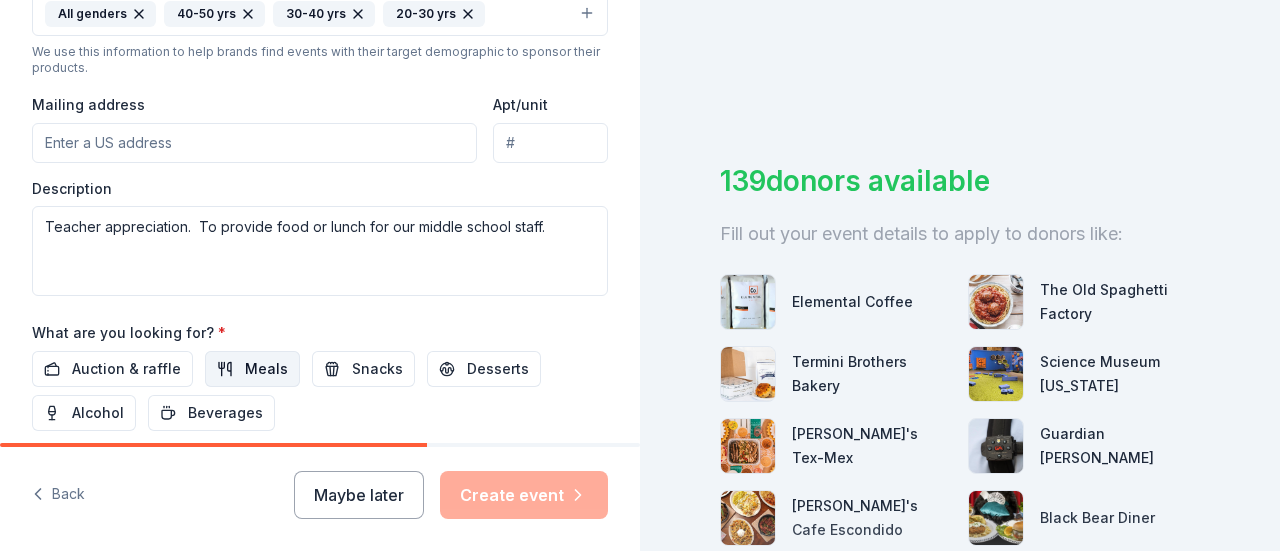 click on "Meals" at bounding box center (266, 369) 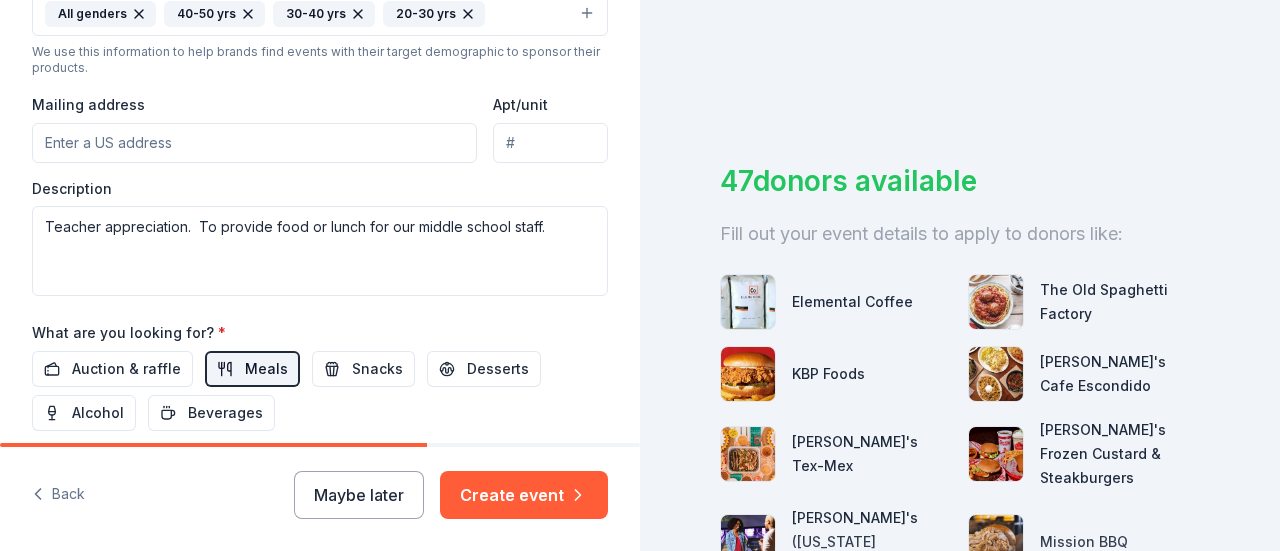 scroll, scrollTop: 800, scrollLeft: 0, axis: vertical 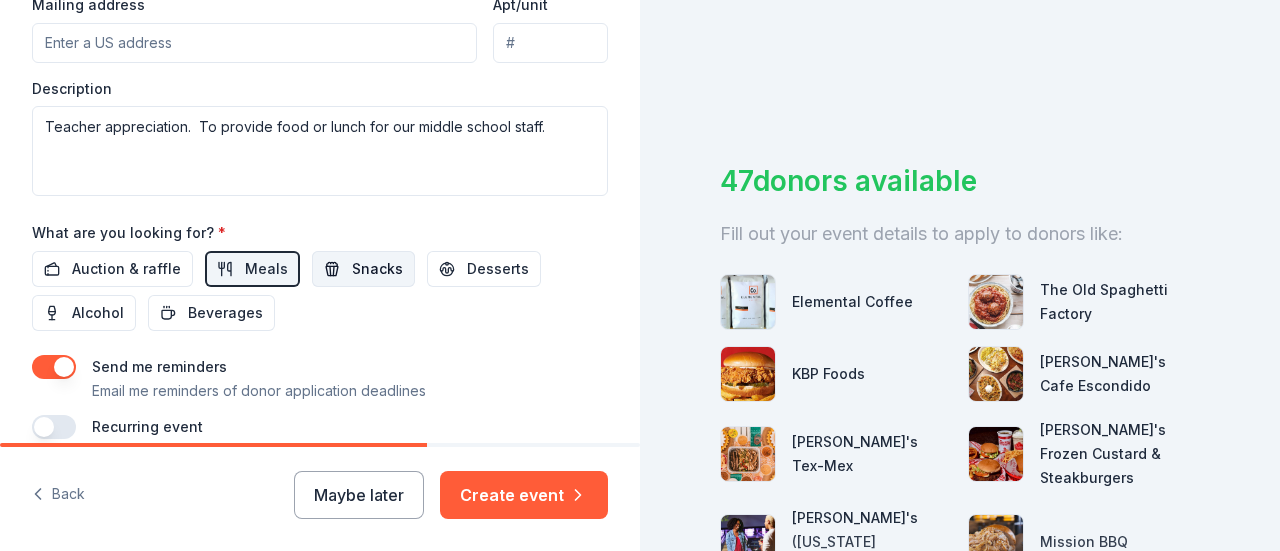 click on "Snacks" at bounding box center (377, 269) 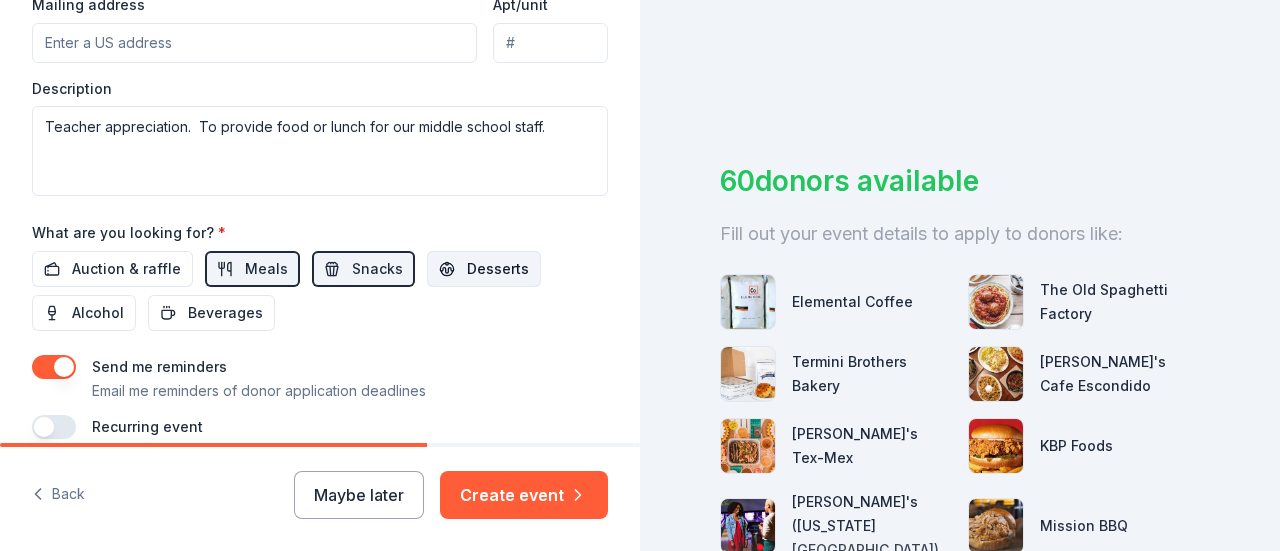 click on "Desserts" at bounding box center [498, 269] 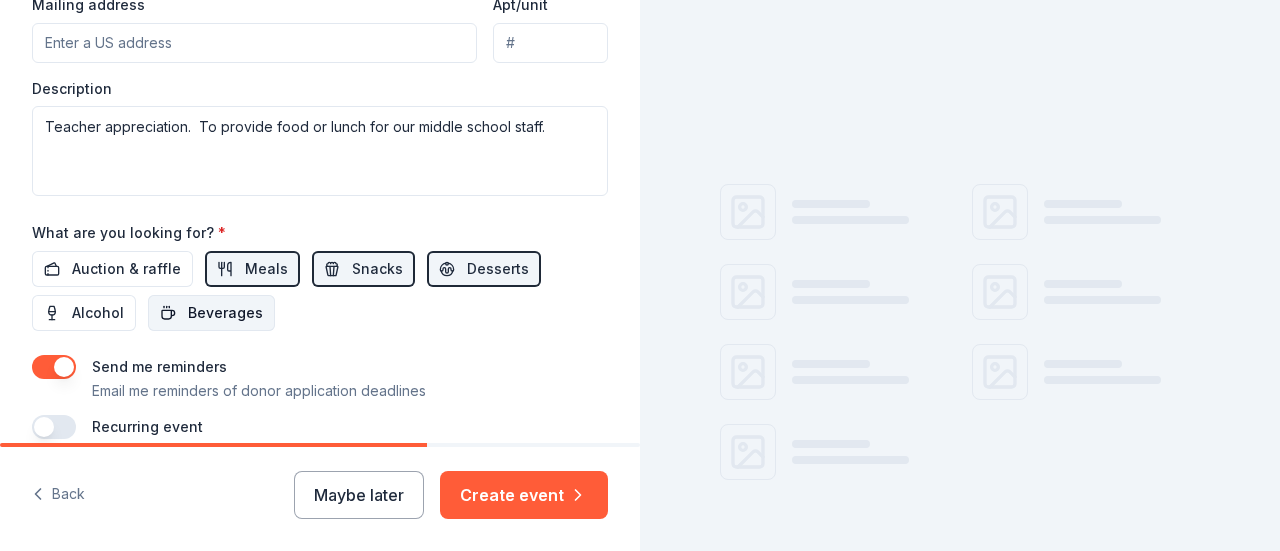 click on "Beverages" at bounding box center [225, 313] 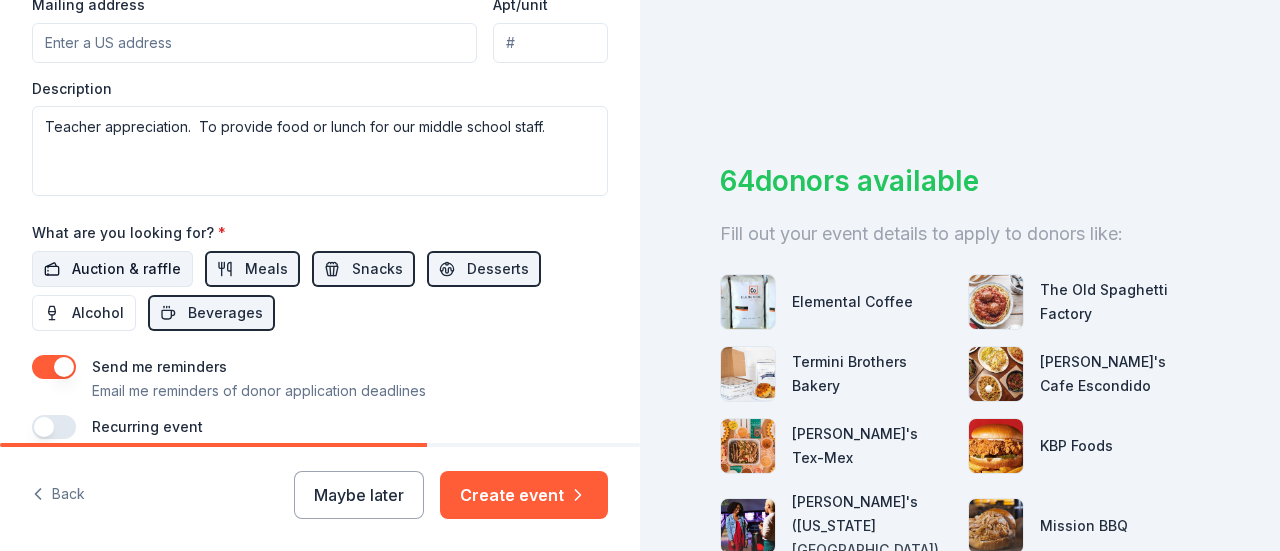 click on "Auction & raffle" at bounding box center (126, 269) 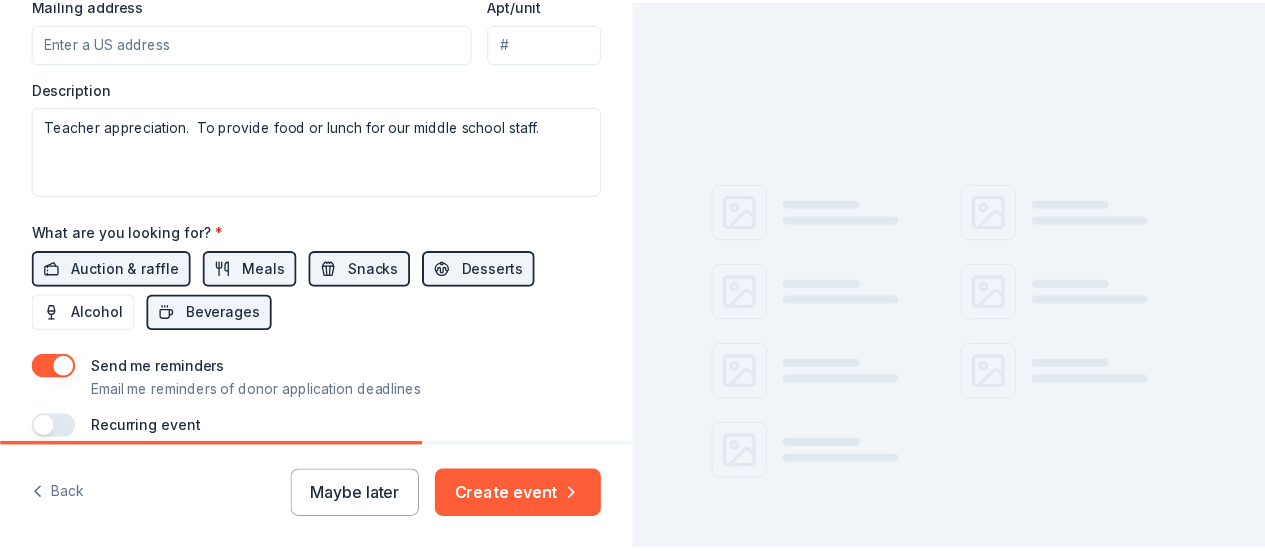 scroll, scrollTop: 886, scrollLeft: 0, axis: vertical 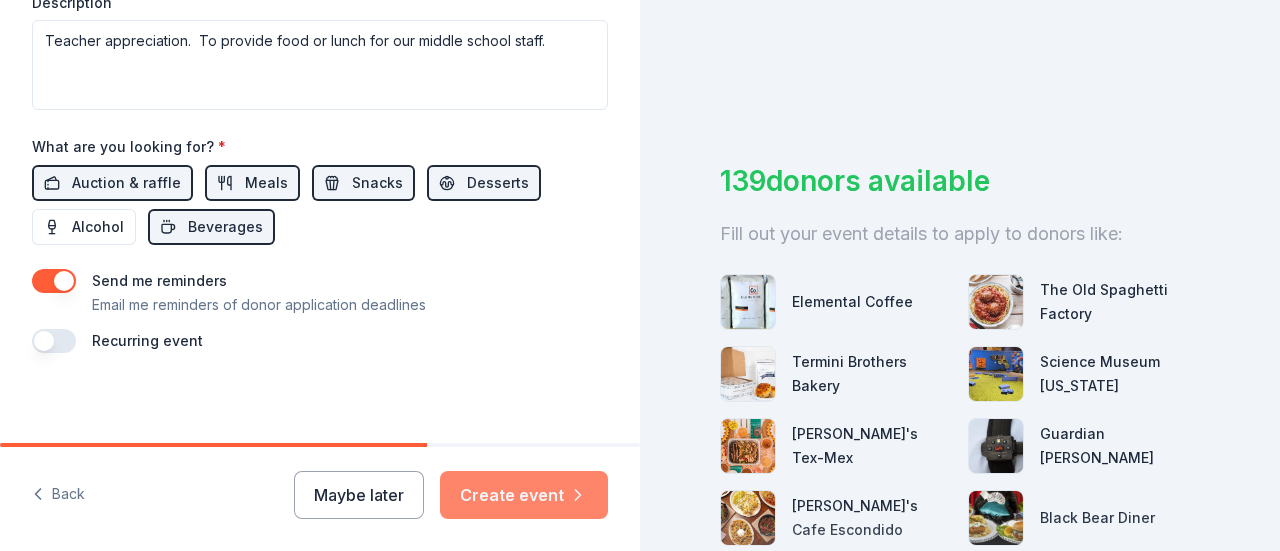 click on "Create event" at bounding box center (524, 495) 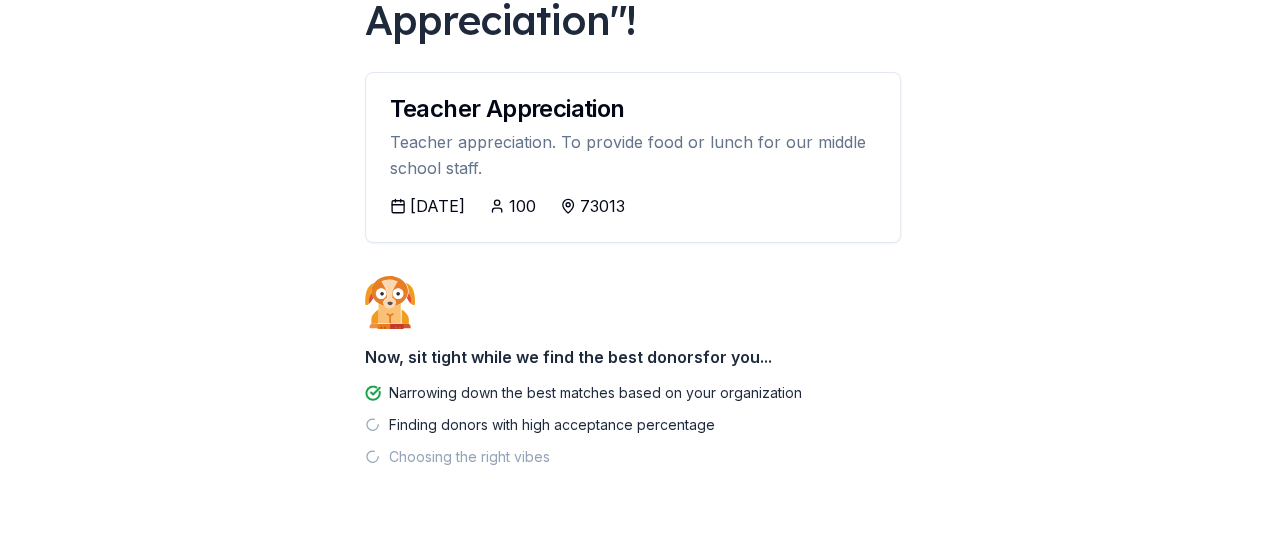 scroll, scrollTop: 200, scrollLeft: 0, axis: vertical 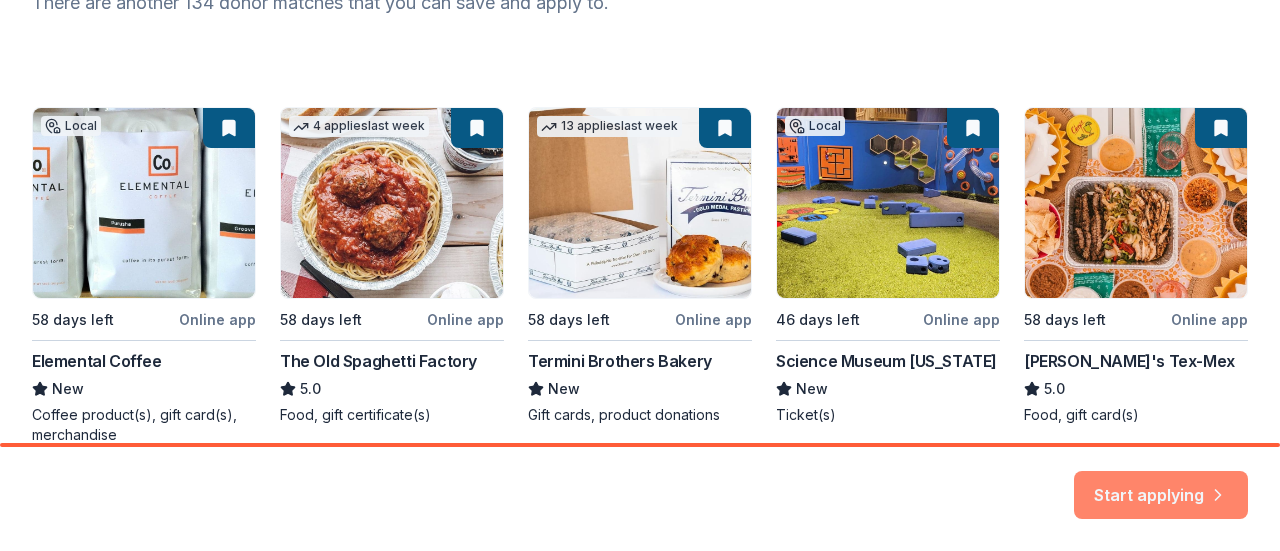 click on "Start applying" at bounding box center (1161, 483) 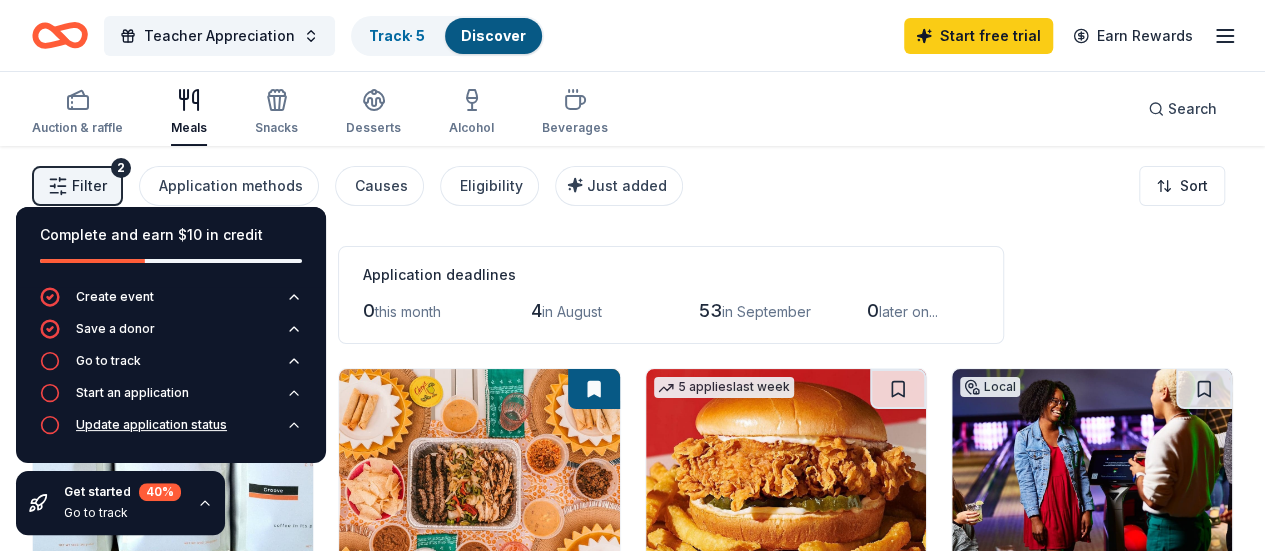 scroll, scrollTop: 100, scrollLeft: 0, axis: vertical 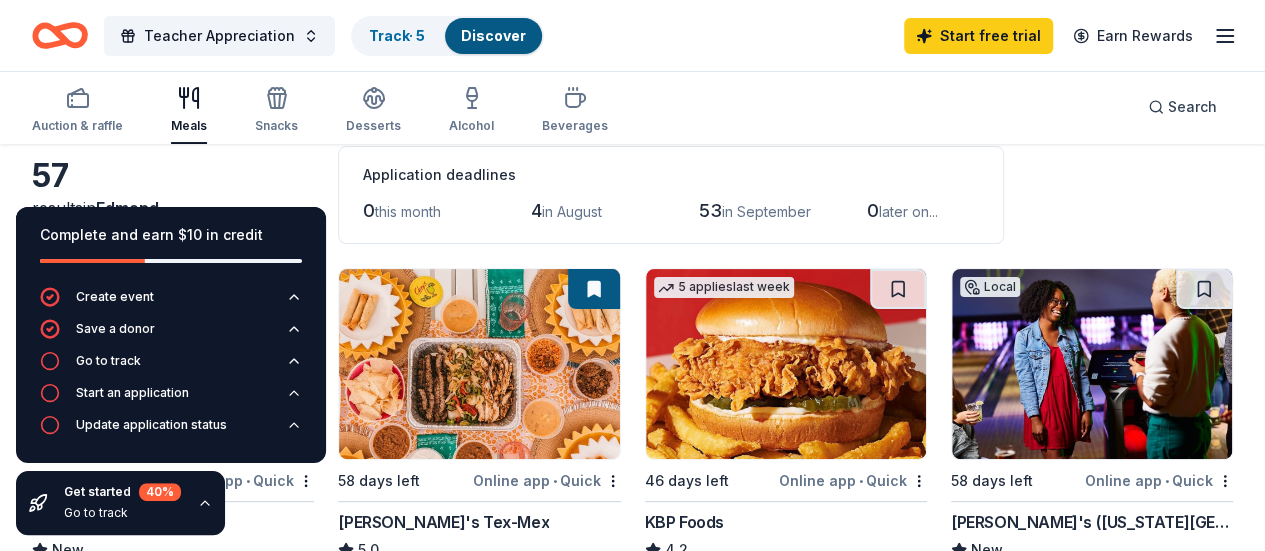 click on "Get started 40 %" at bounding box center [122, 492] 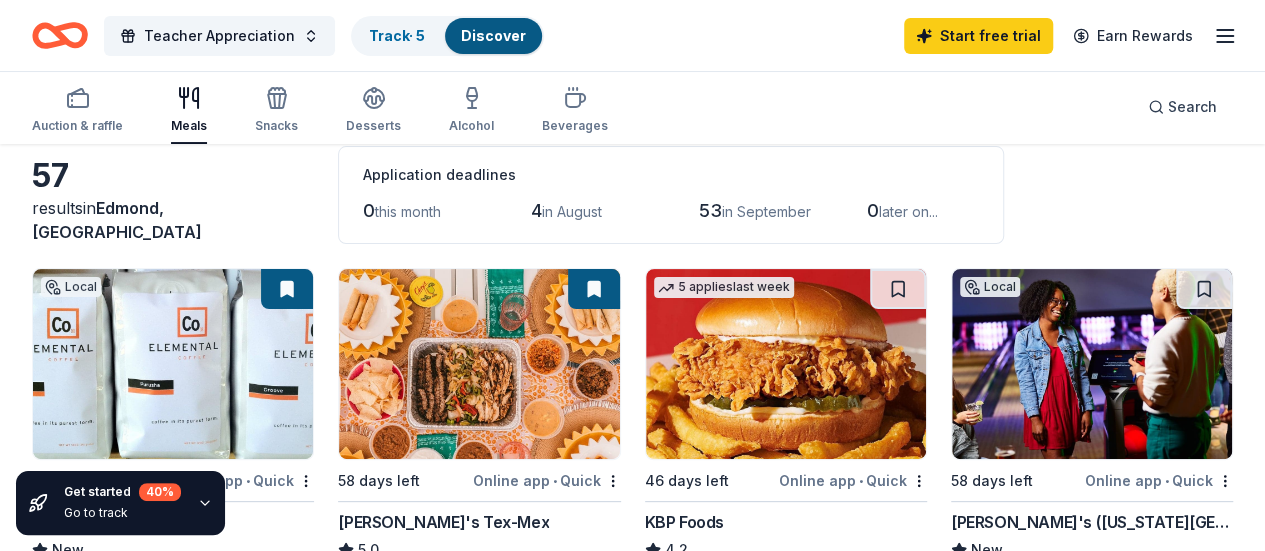 click on "Get started 40 % Go to track" at bounding box center [120, 503] 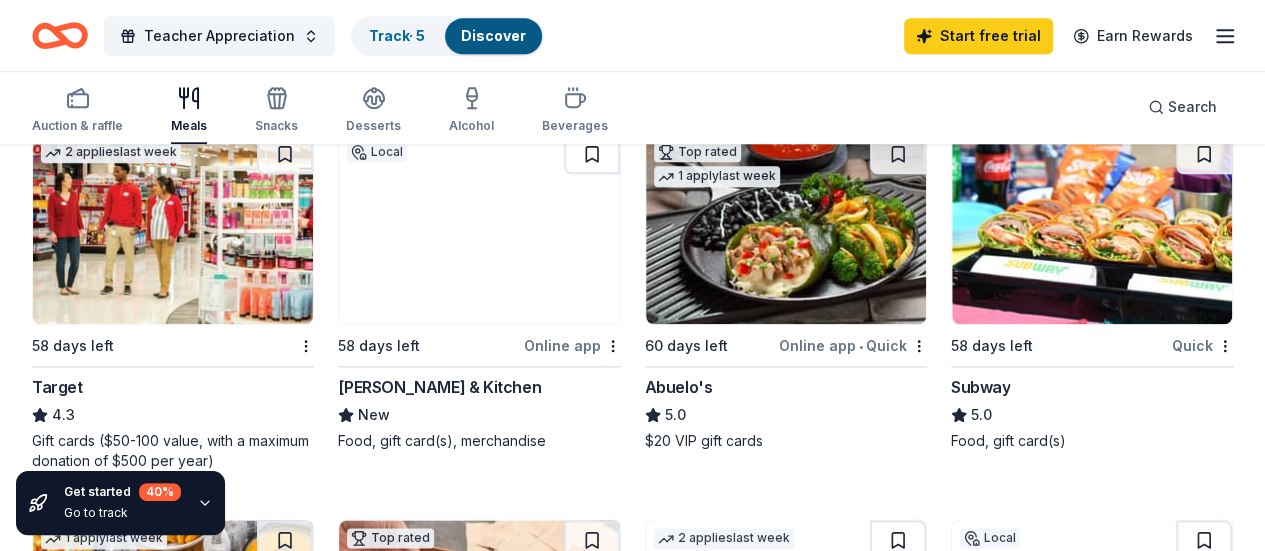 scroll, scrollTop: 1000, scrollLeft: 0, axis: vertical 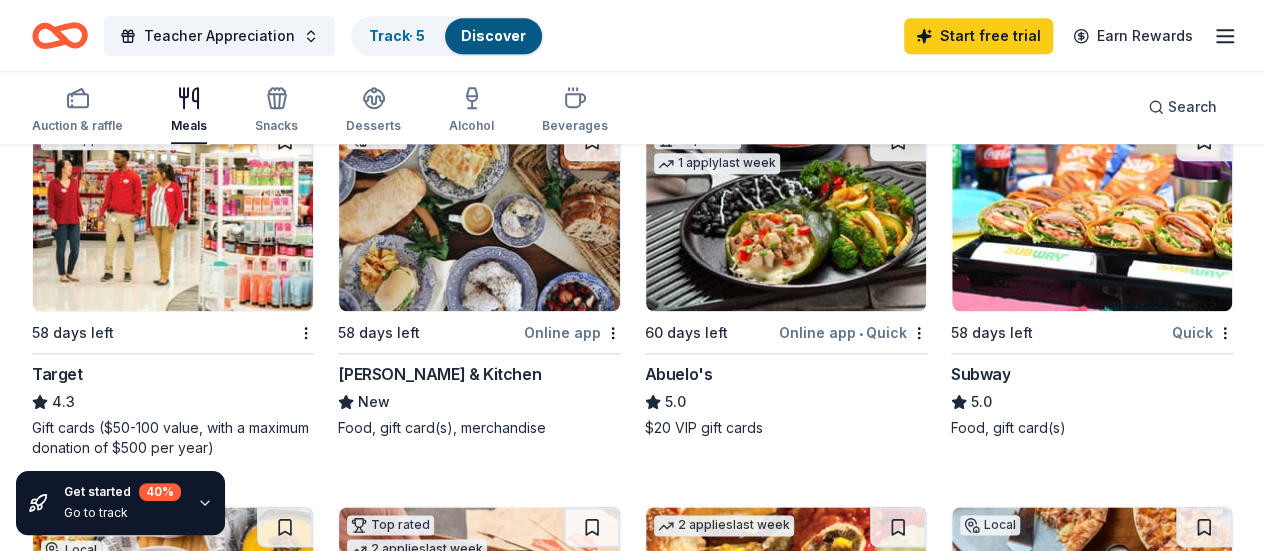 click on "Teacher Appreciation Track  · 5 Discover Start free  trial Earn Rewards Auction & raffle Meals Snacks Desserts Alcohol Beverages Search Get started 40 % Go to track 57 results  in  Edmond, OK Application deadlines 0  this month 4  in August 53  in September 0  later on... Local 58 days left Online app • Quick Elemental Coffee New Coffee product(s), gift card(s), merchandise 58 days left Online app • Quick Chuy's Tex-Mex 5.0 Food, gift card(s) 5   applies  last week 46 days left Online app • Quick KBP Foods 4.2 Gift card(s), free chicken sandwich card(s), discounted catering Local 58 days left Online app • Quick Andy B's (Oklahoma City) New Food, game card(s) 4   applies  last week 58 days left Online app • Quick The Old Spaghetti Factory 5.0 Food, gift certificate(s) 9   applies  last week 58 days left Online app • Quick Freddy's Frozen Custard & Steakburgers 4.6 Gift basket(s), gift card(s), food Local 43 days left Online app Ted's Cafe Escondido New Food, gift card(s) 6   applies  last week •" at bounding box center (632, -725) 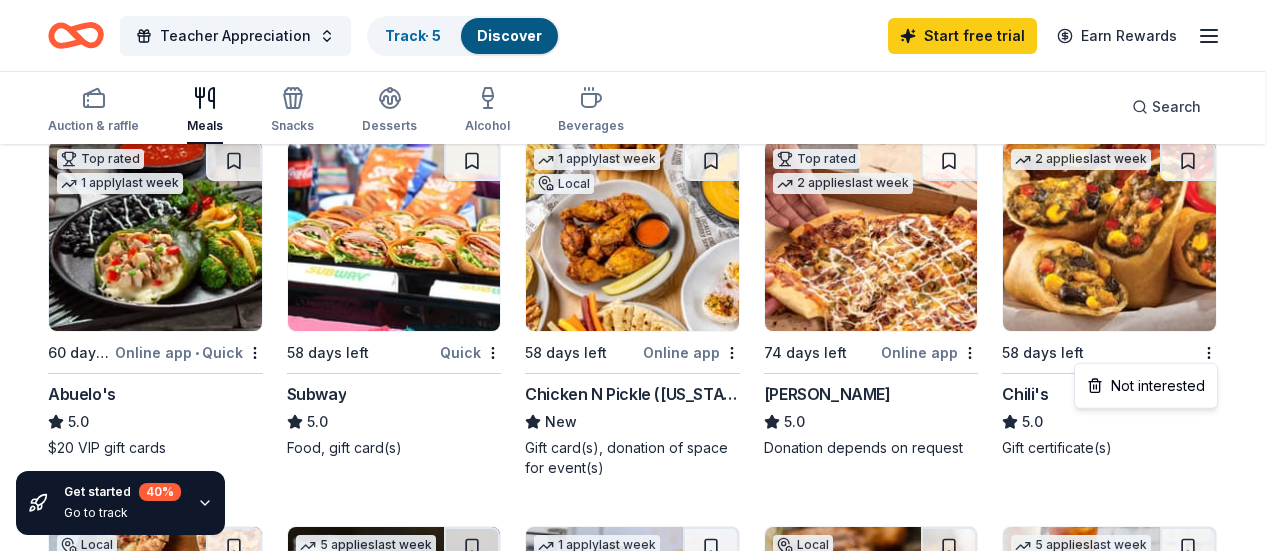 click on "Teacher Appreciation Track  · 5 Discover Start free  trial Earn Rewards Auction & raffle Meals Snacks Desserts Alcohol Beverages Search Get started 40 % Go to track 57 results  in  Edmond, OK Application deadlines 0  this month 4  in August 53  in September 0  later on... Local 58 days left Online app • Quick Elemental Coffee New Coffee product(s), gift card(s), merchandise 58 days left Online app • Quick Chuy's Tex-Mex 5.0 Food, gift card(s) 5   applies  last week 46 days left Online app • Quick KBP Foods 4.2 Gift card(s), free chicken sandwich card(s), discounted catering Local 58 days left Online app • Quick Andy B's (Oklahoma City) New Food, game card(s) 4   applies  last week 58 days left Online app • Quick The Old Spaghetti Factory 5.0 Food, gift certificate(s) 9   applies  last week 58 days left Online app • Quick Freddy's Frozen Custard & Steakburgers 4.6 Gift basket(s), gift card(s), food Local 43 days left Online app Ted's Cafe Escondido New Food, gift card(s) 6   applies  last week •" at bounding box center (640, -725) 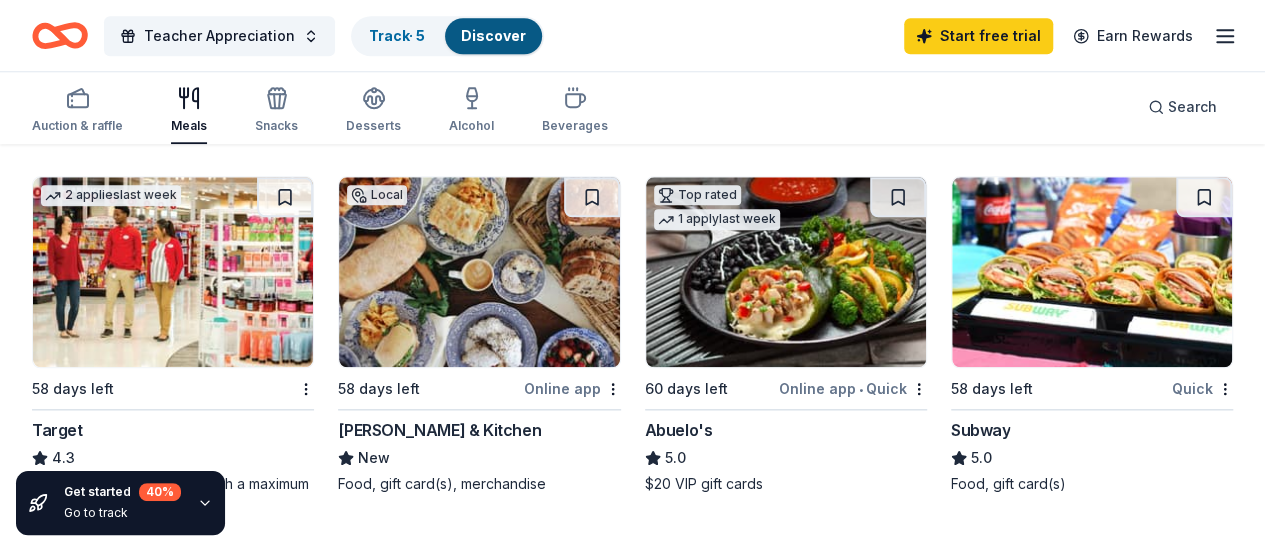 scroll, scrollTop: 900, scrollLeft: 0, axis: vertical 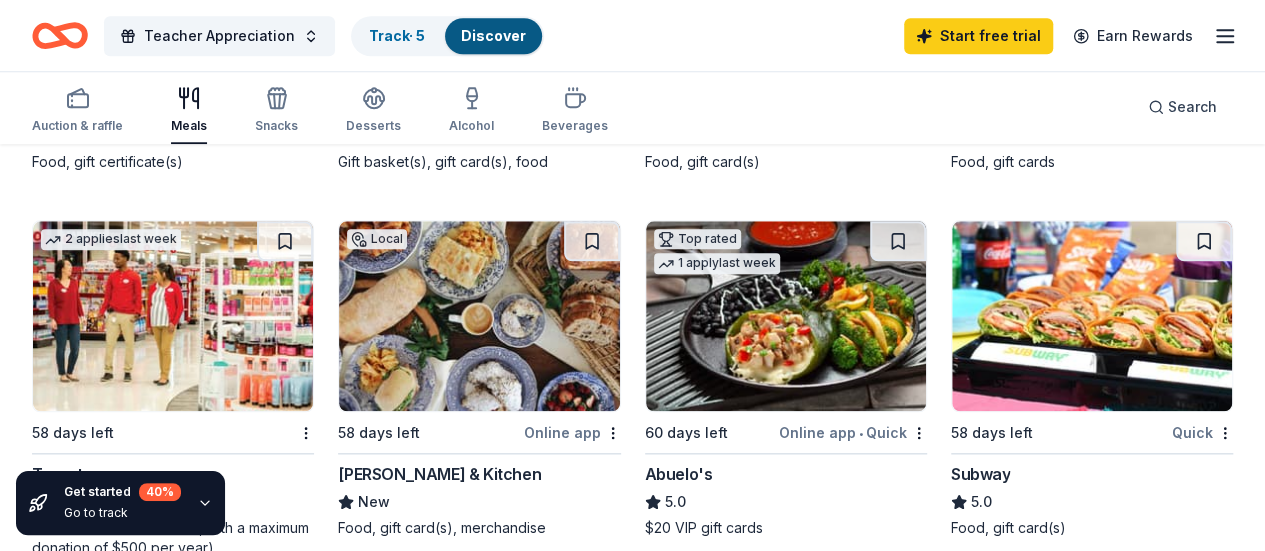 click at bounding box center [786, 702] 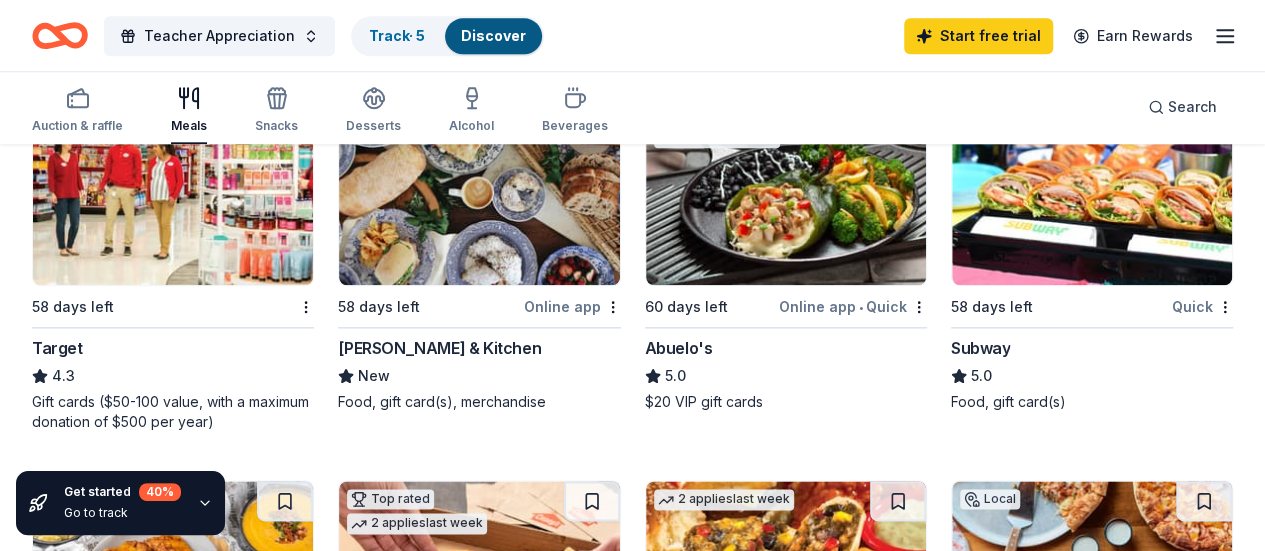 scroll, scrollTop: 1000, scrollLeft: 0, axis: vertical 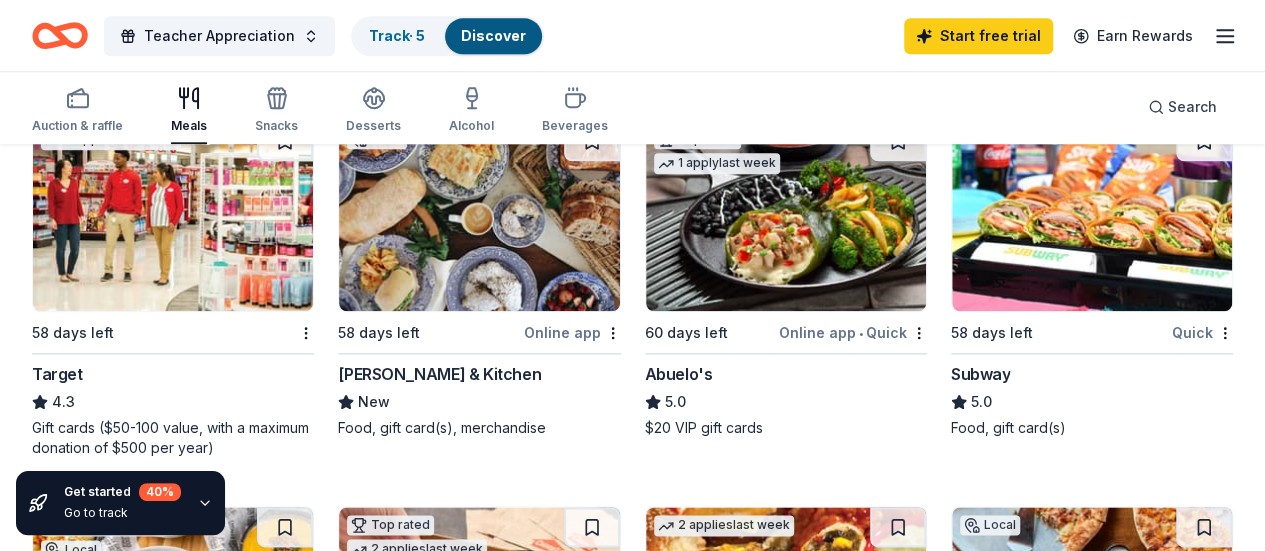 click at bounding box center (173, 602) 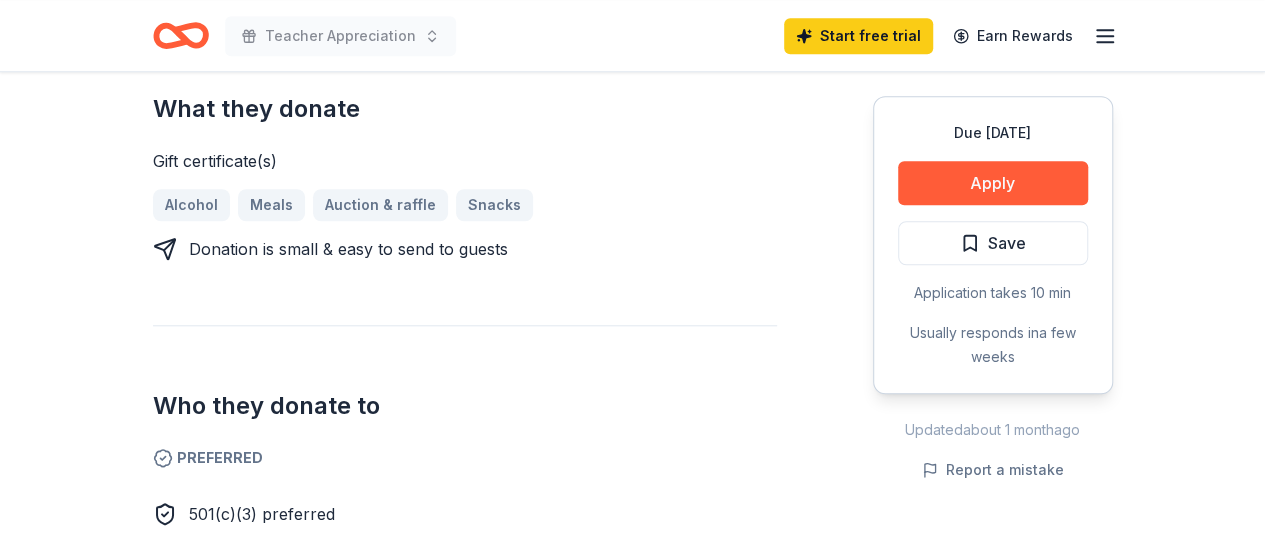scroll, scrollTop: 800, scrollLeft: 0, axis: vertical 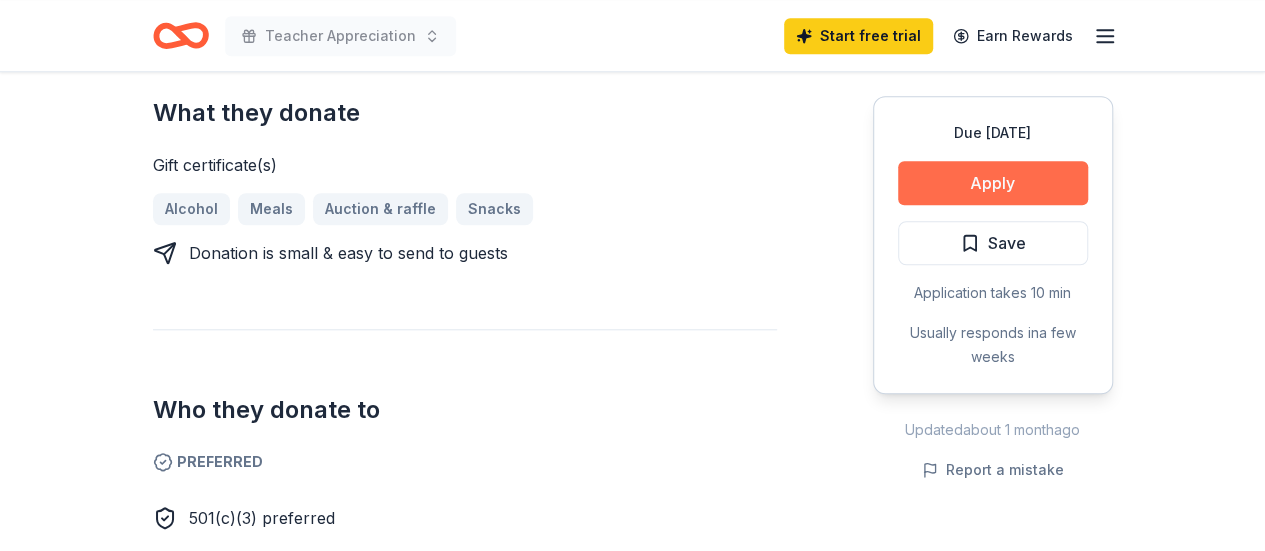click on "Apply" at bounding box center [993, 183] 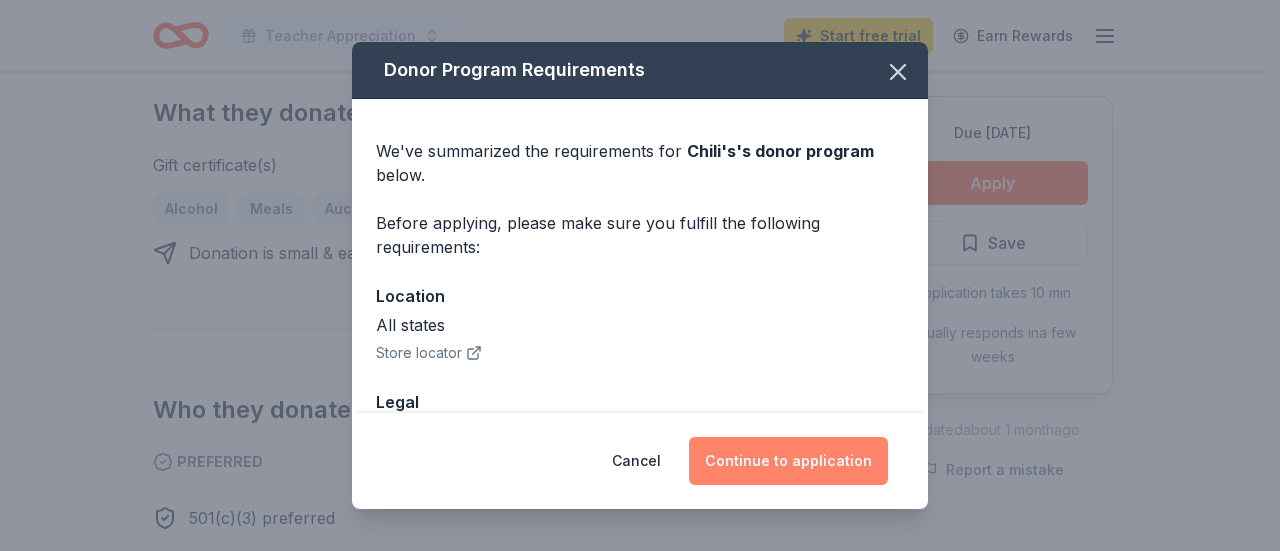 click on "Continue to application" at bounding box center [788, 461] 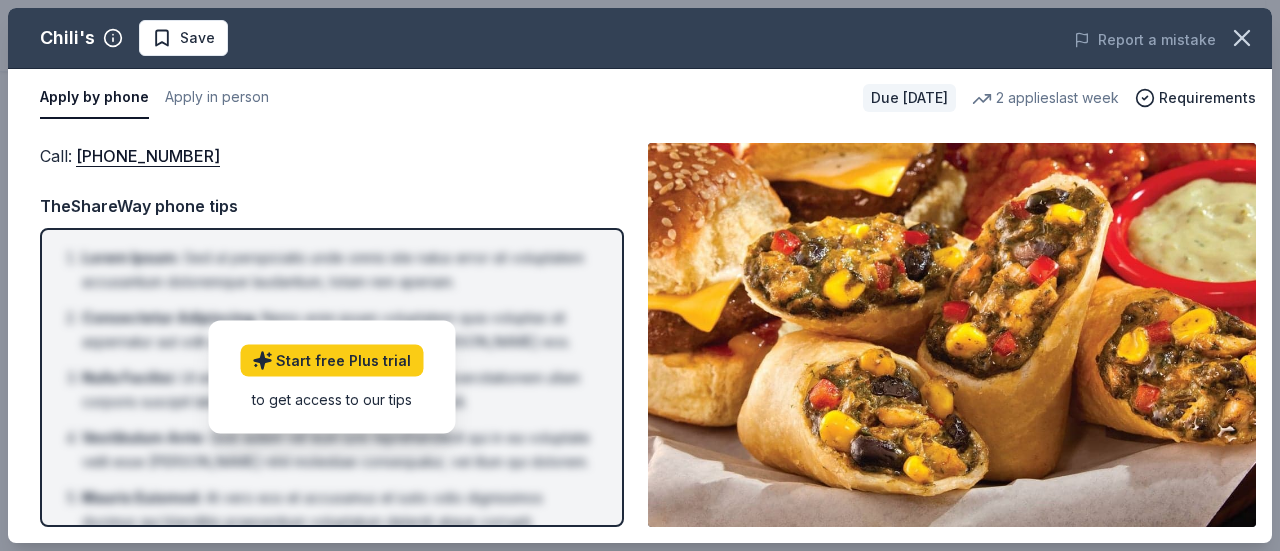 click on "Call : [PHONE_NUMBER]" at bounding box center (332, 156) 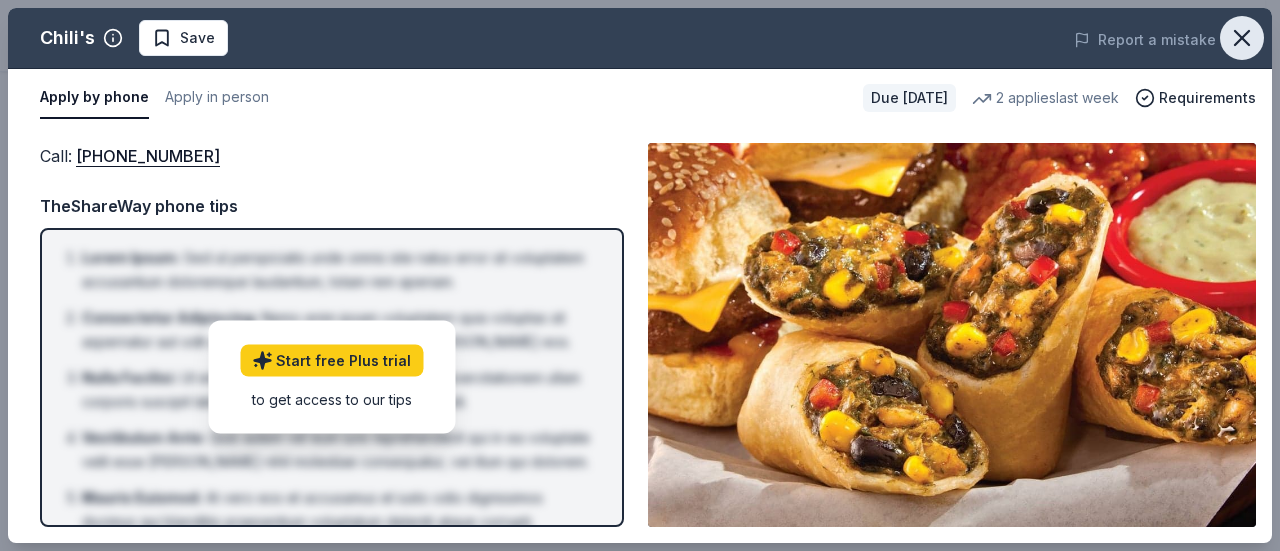 click 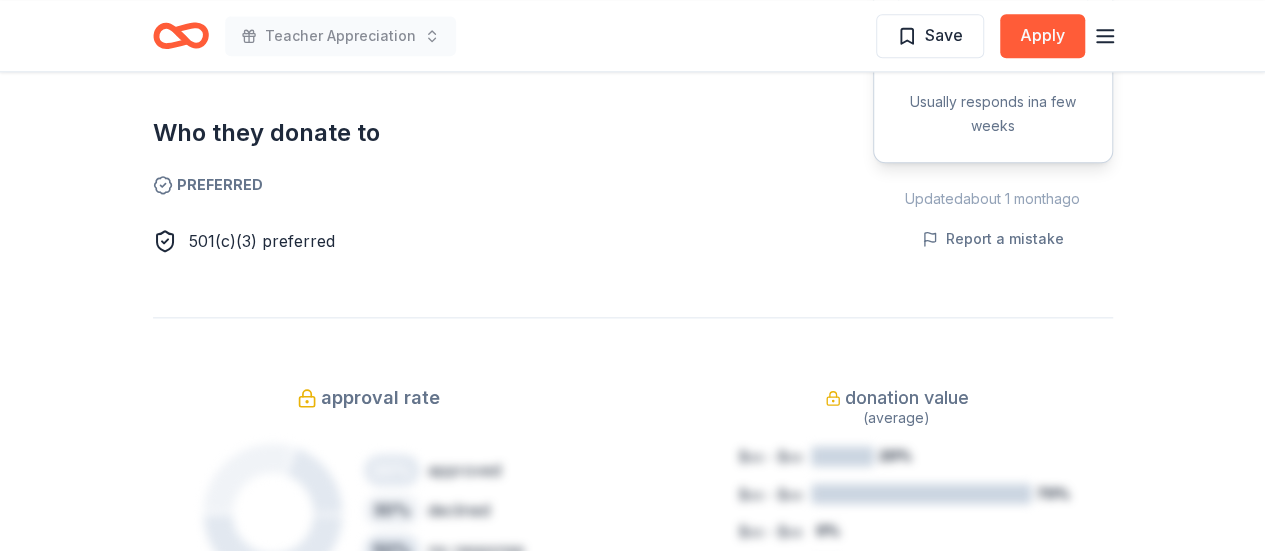scroll, scrollTop: 1100, scrollLeft: 0, axis: vertical 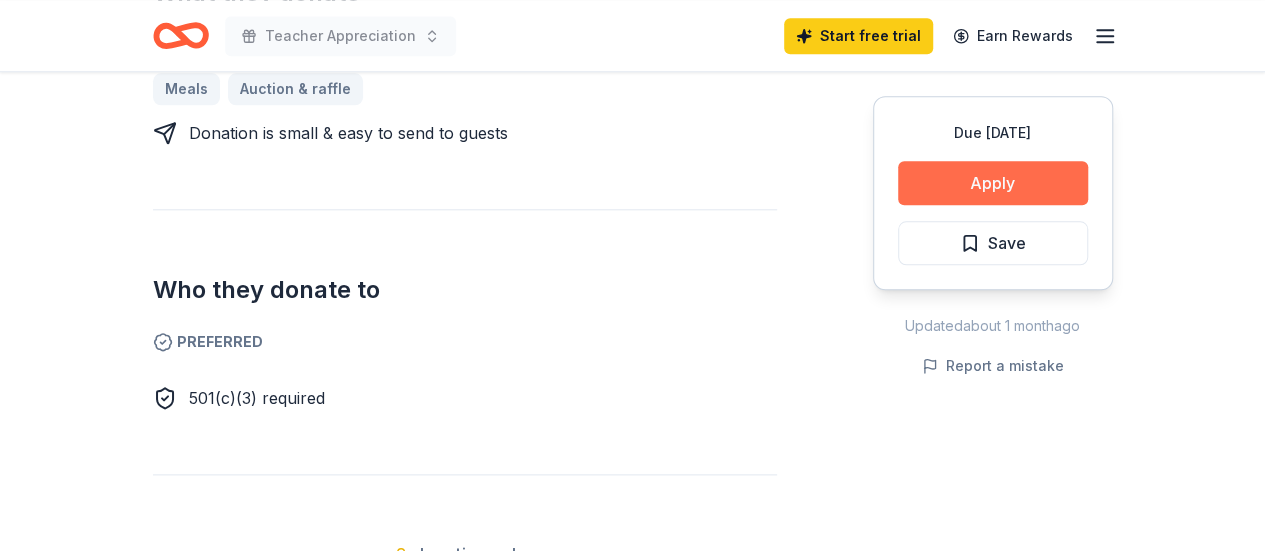 click on "Apply" at bounding box center [993, 183] 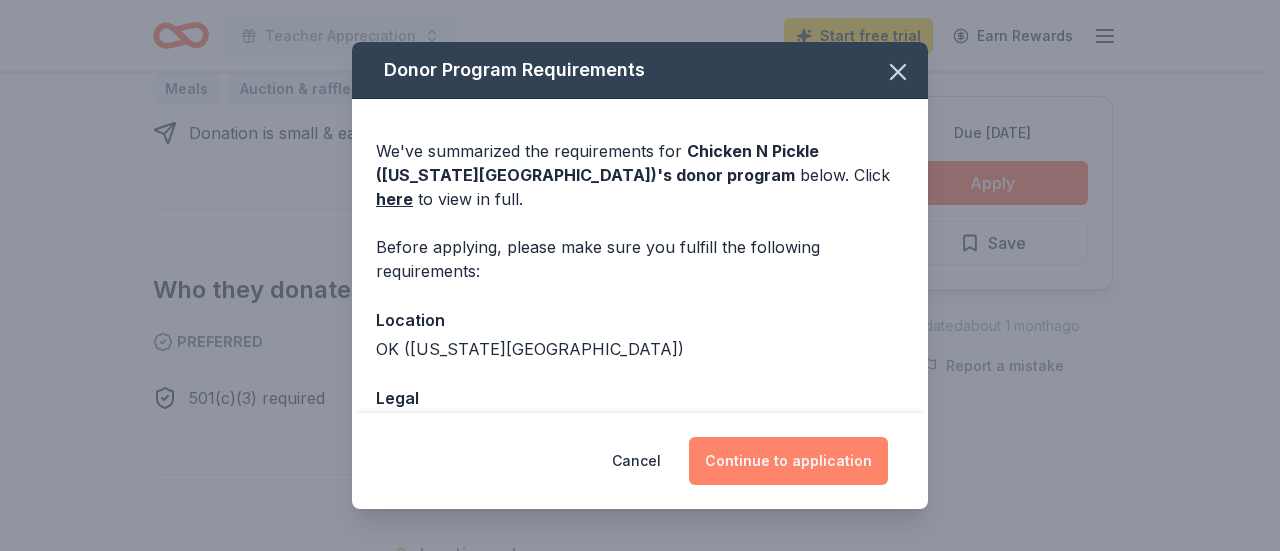 click on "Continue to application" at bounding box center [788, 461] 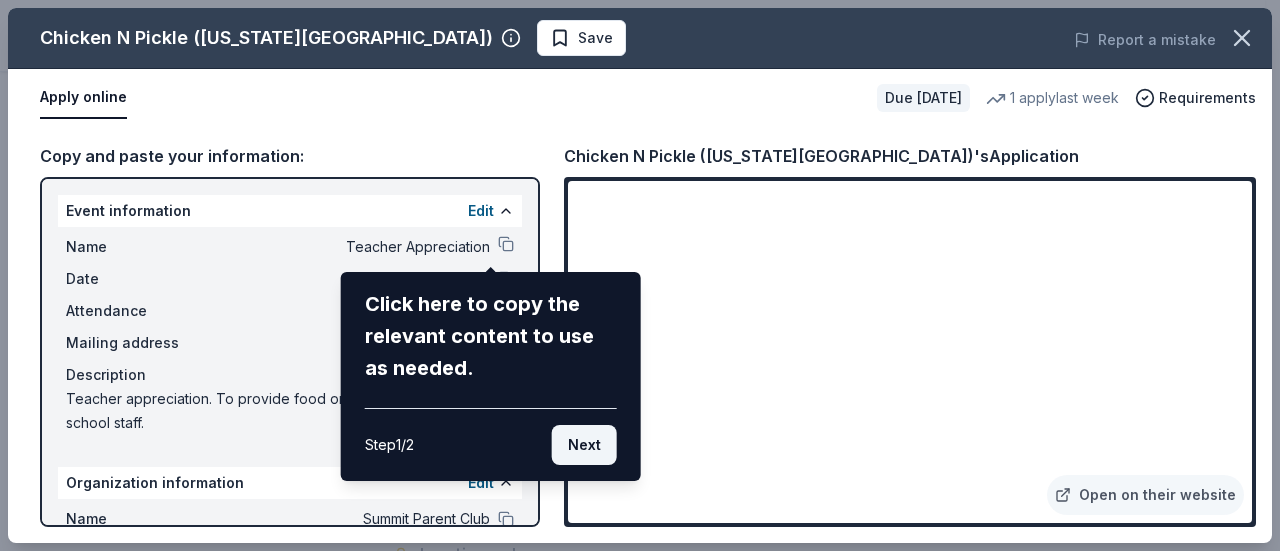 click on "Next" at bounding box center (584, 445) 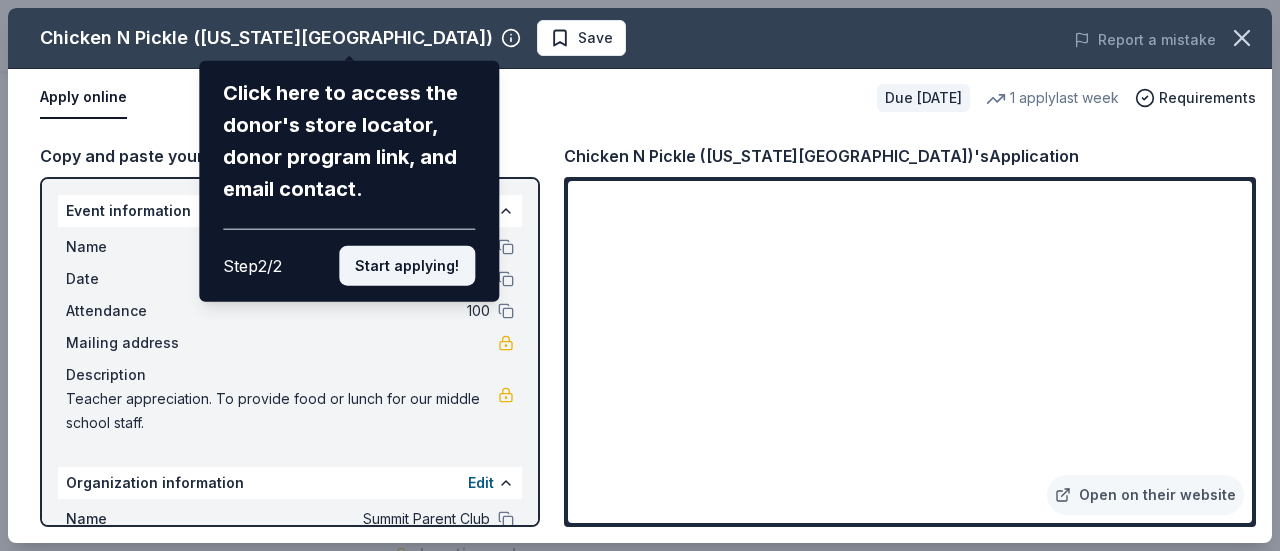 click on "Start applying!" at bounding box center (407, 266) 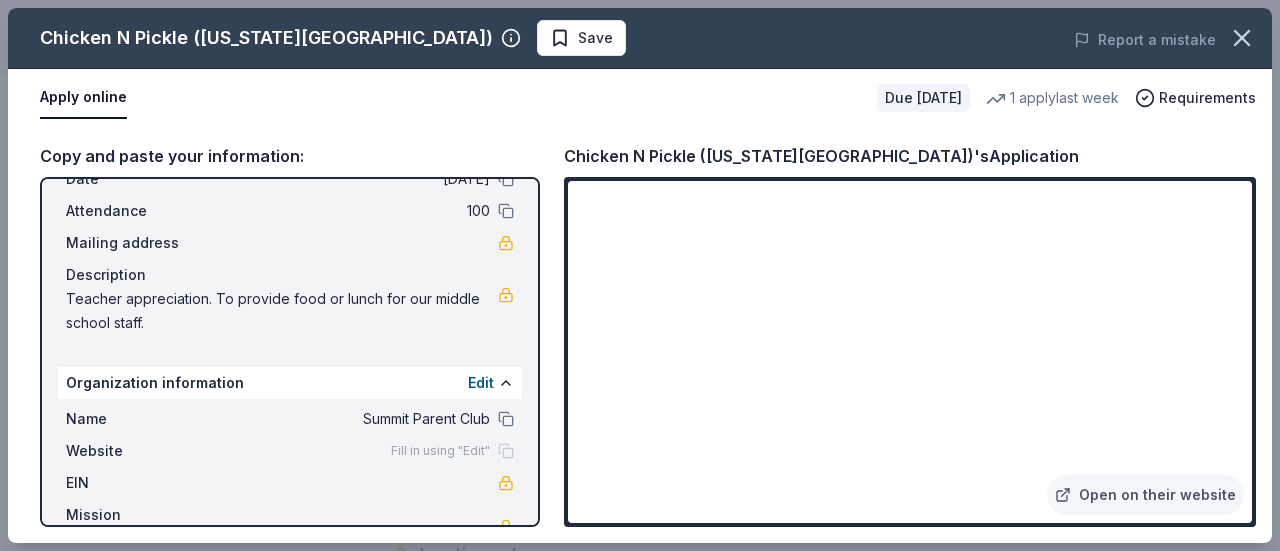 scroll, scrollTop: 0, scrollLeft: 0, axis: both 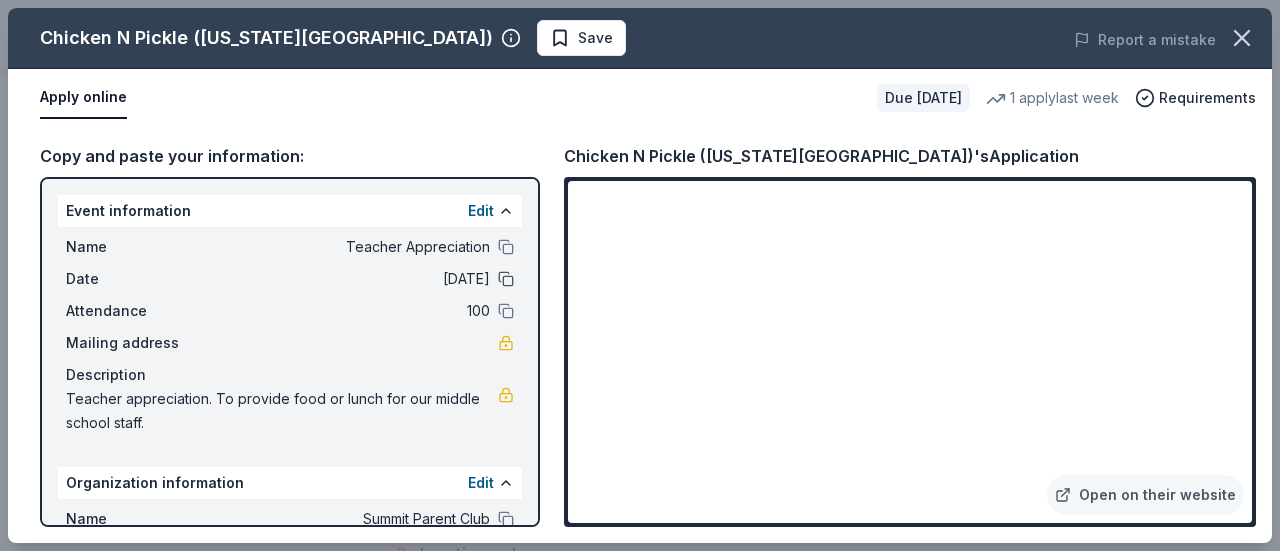 click at bounding box center (506, 279) 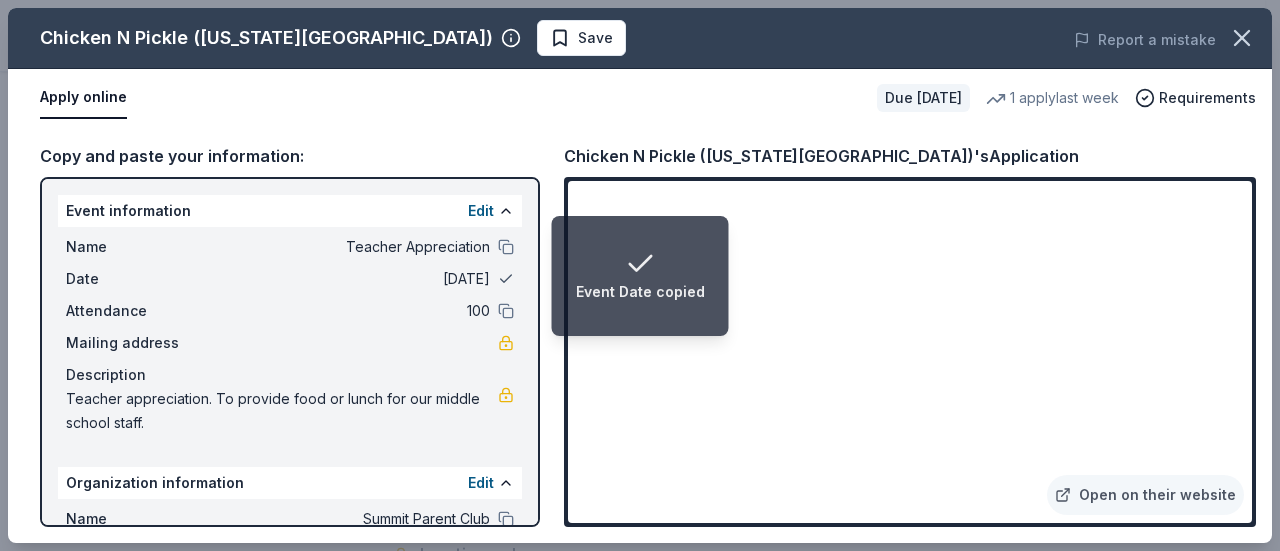 click at bounding box center (506, 279) 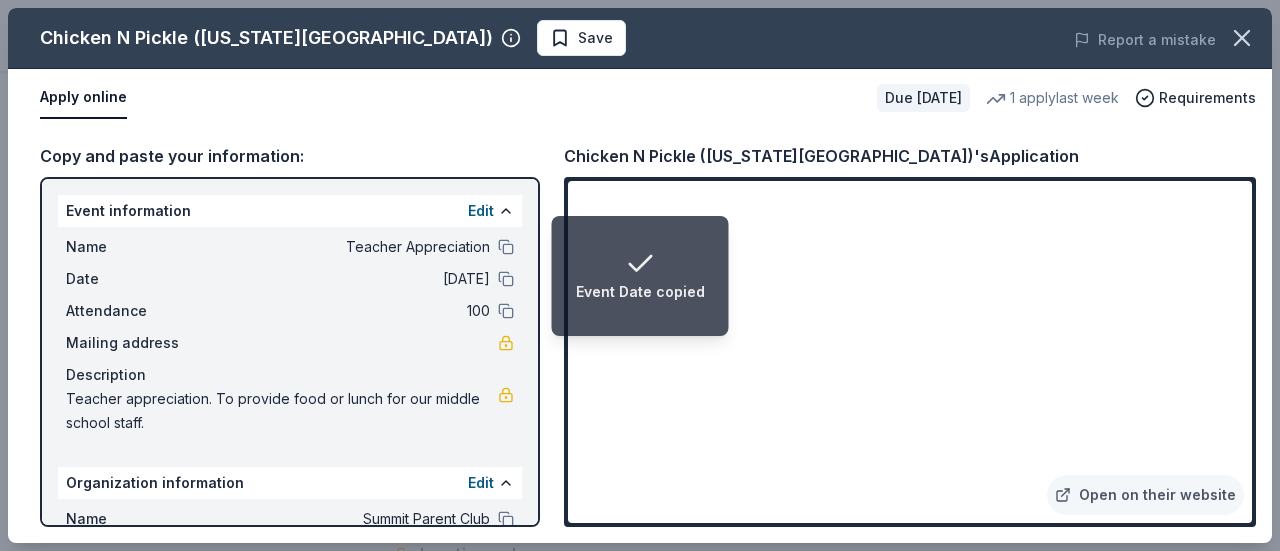 click on "Event information Edit Name Teacher Appreciation Date 10/07/25 Attendance 100 Mailing address Description Teacher appreciation.  To provide food or lunch for our middle school staff. Organization information Edit Name Summit Parent Club Website Fill in using "Edit" EIN Mission statement" at bounding box center (290, 352) 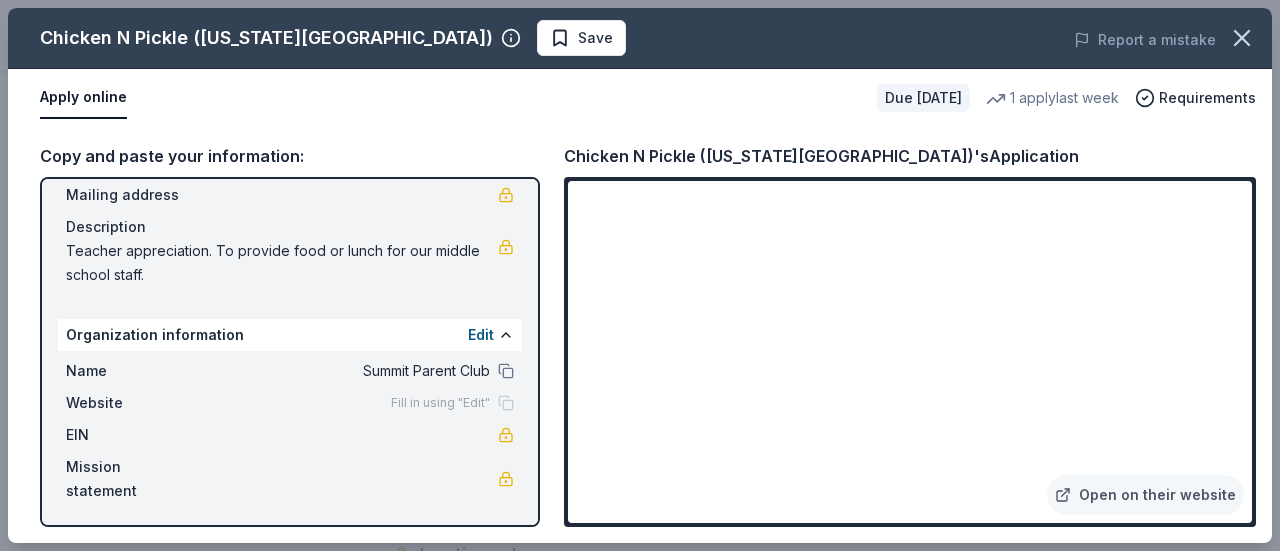 scroll, scrollTop: 150, scrollLeft: 0, axis: vertical 